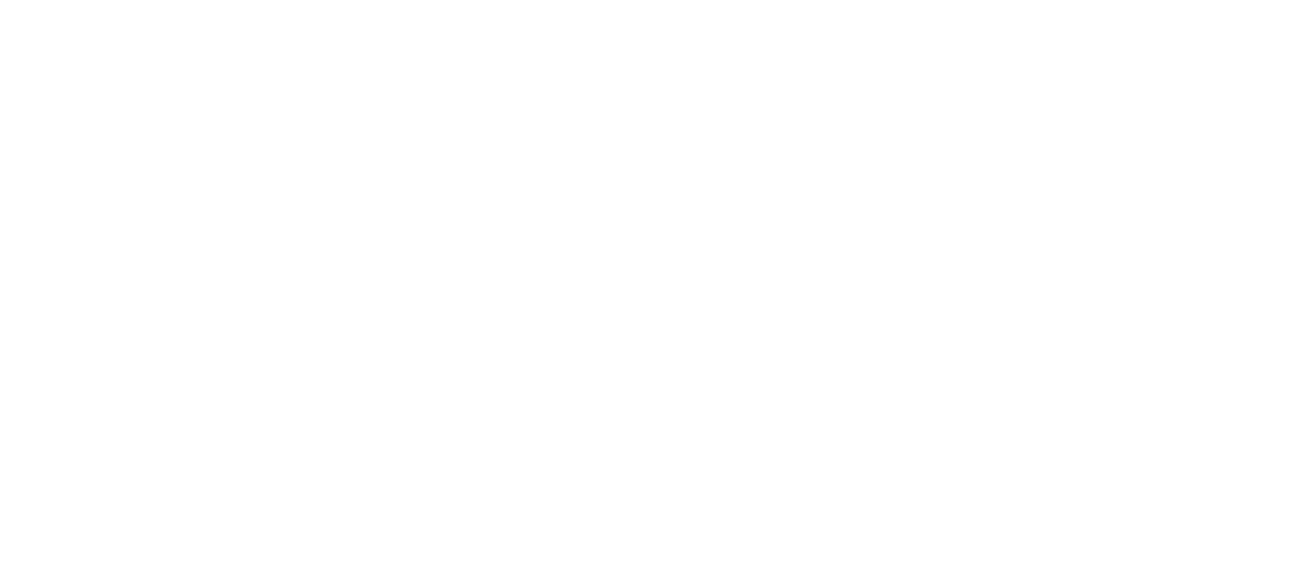 scroll, scrollTop: 0, scrollLeft: 0, axis: both 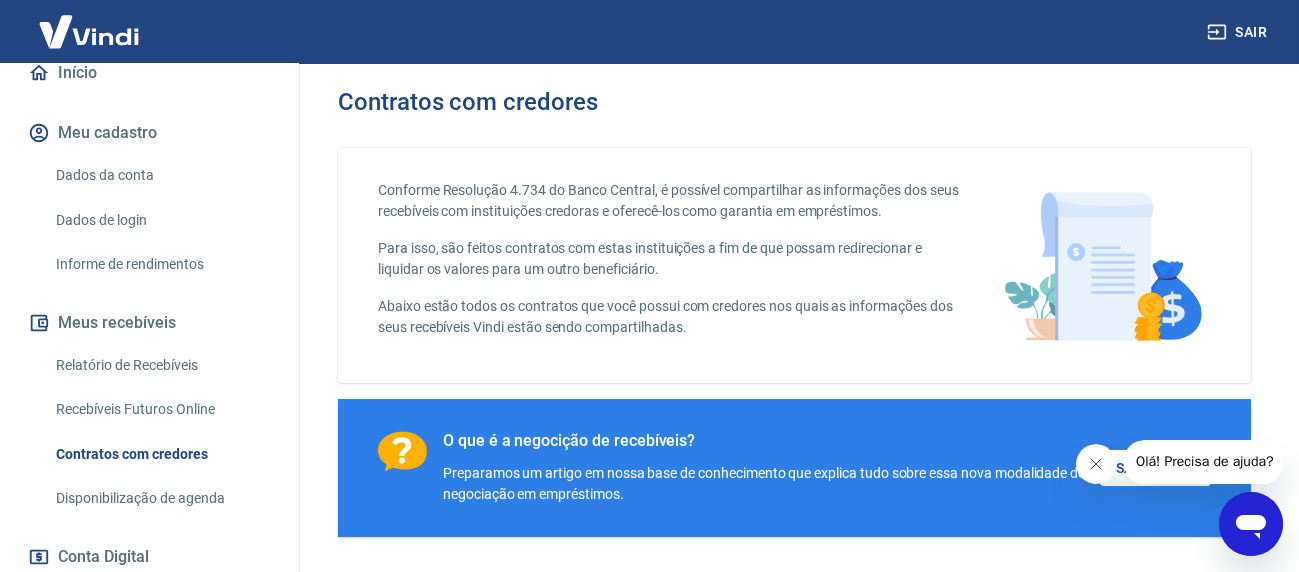 click 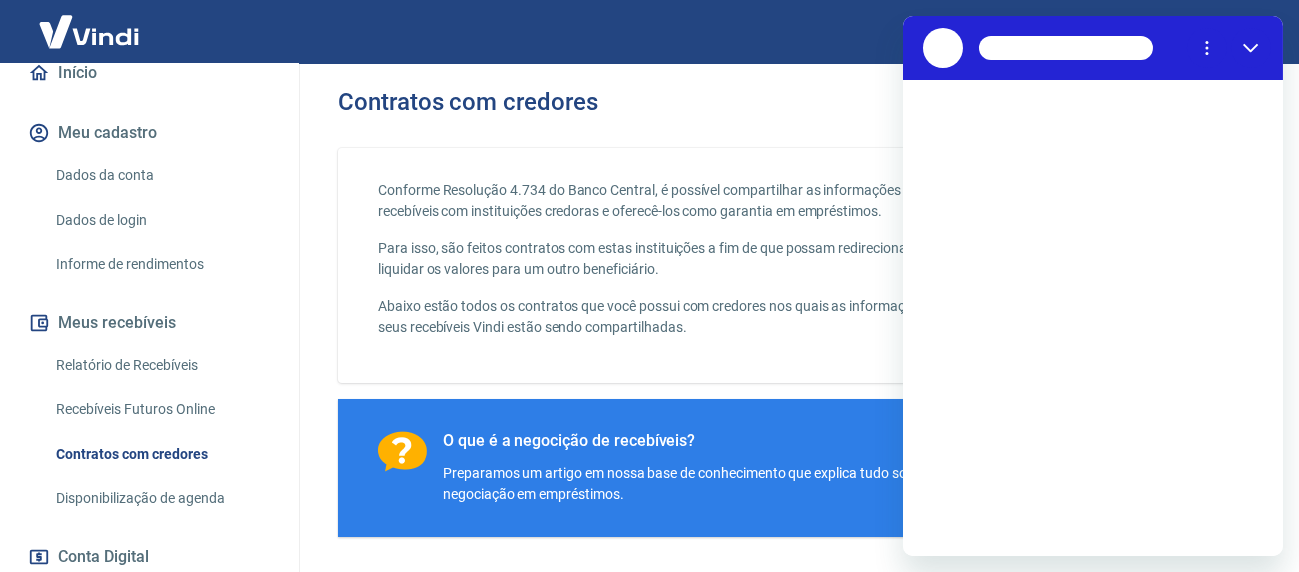 scroll, scrollTop: 0, scrollLeft: 0, axis: both 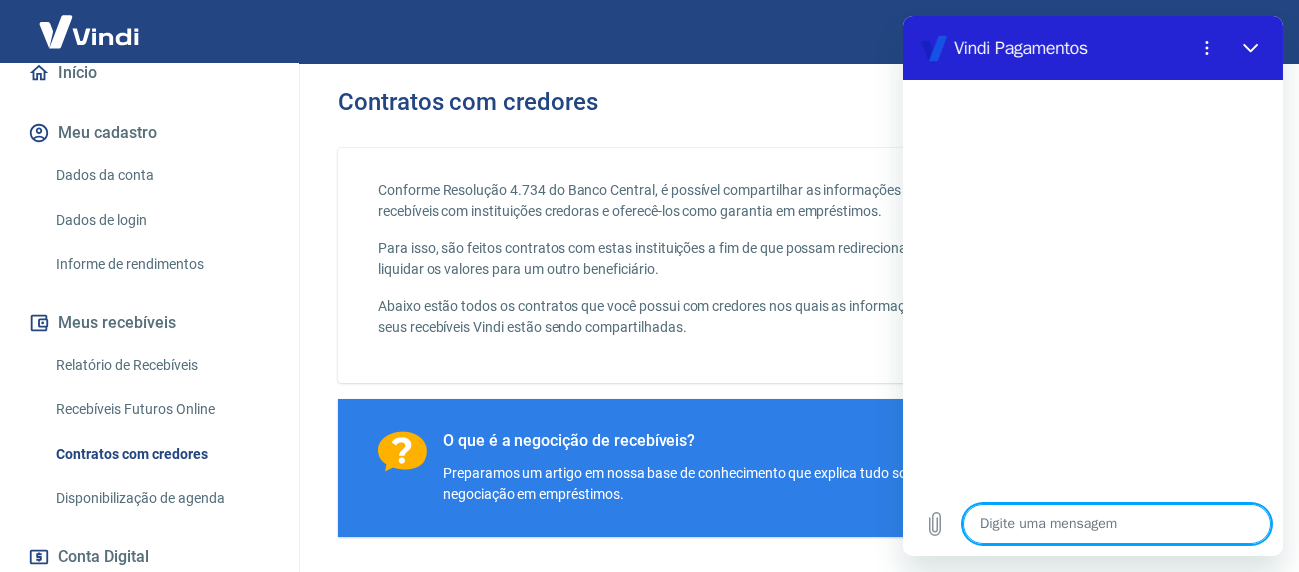 type on "E" 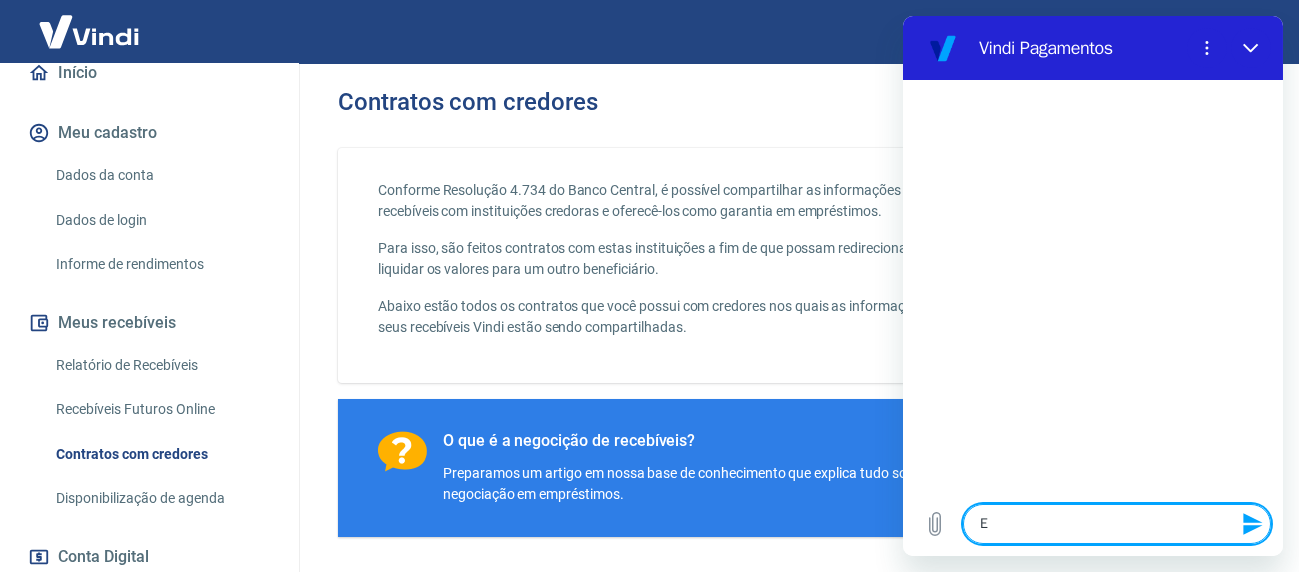 type on "Em" 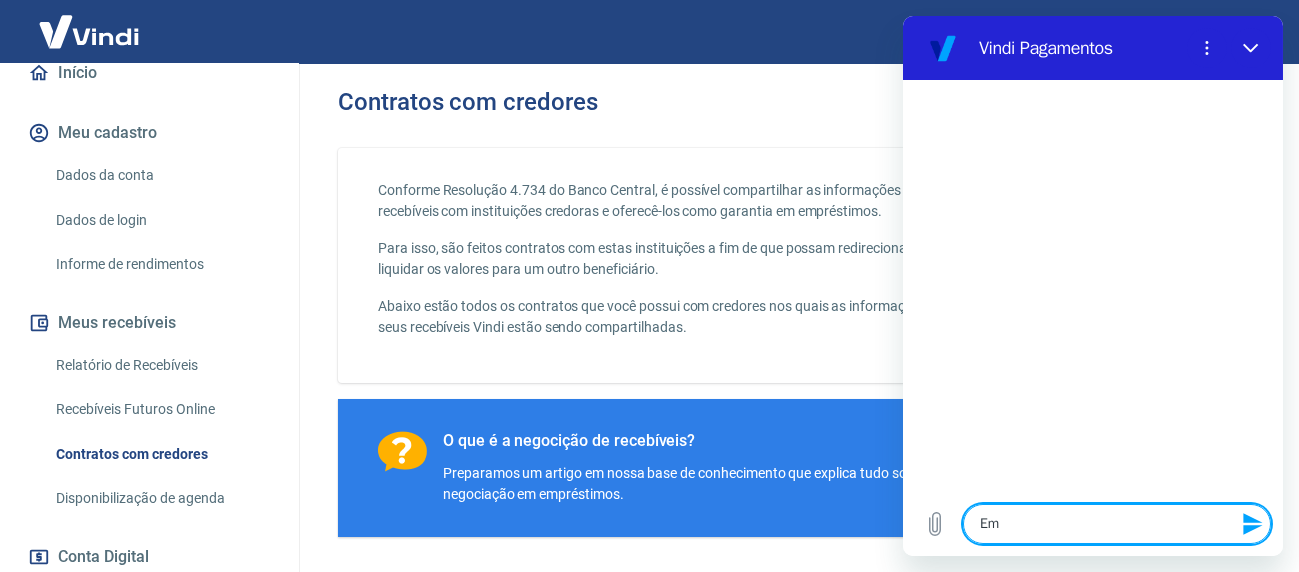 type on "Emi" 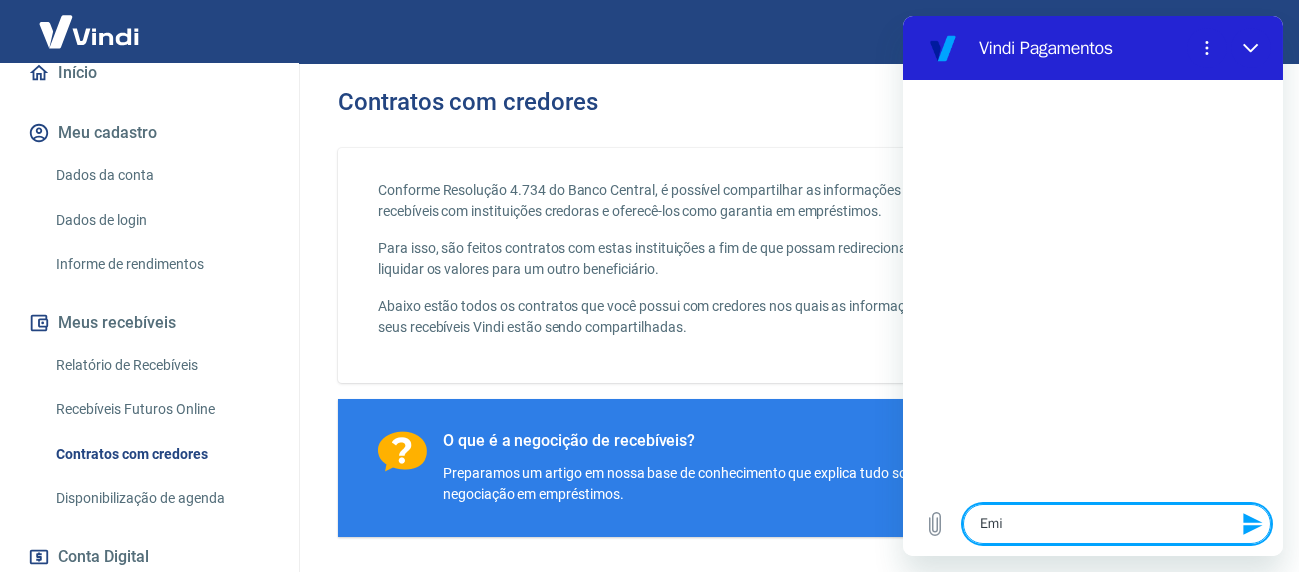 type on "Emis" 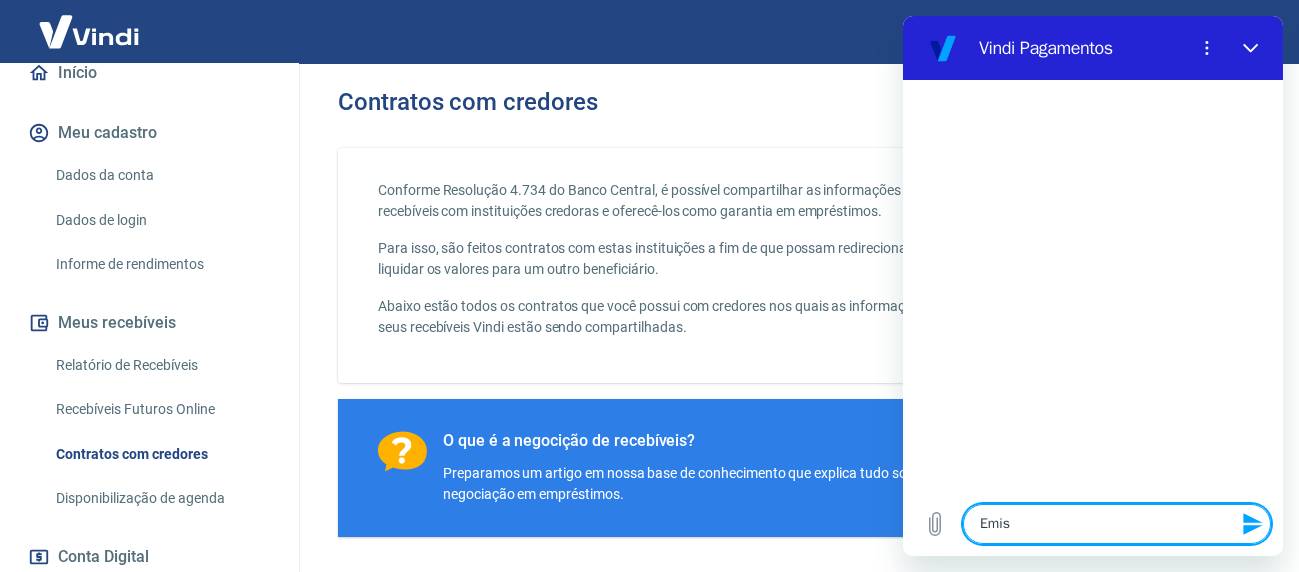 type on "Emiss" 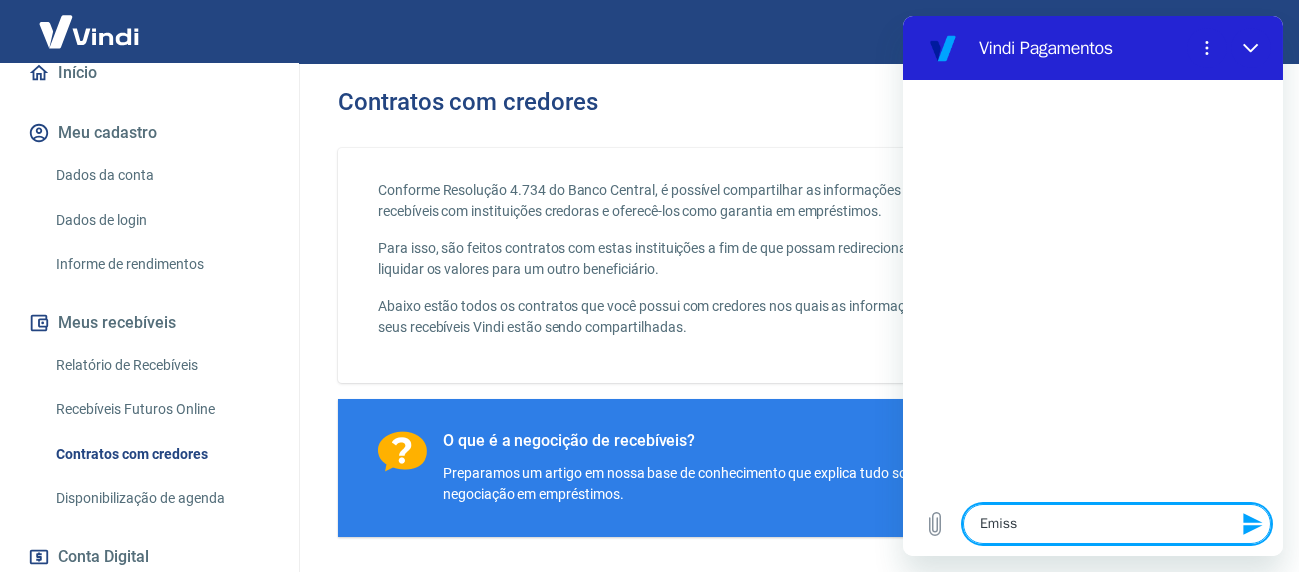 type on "Emissã" 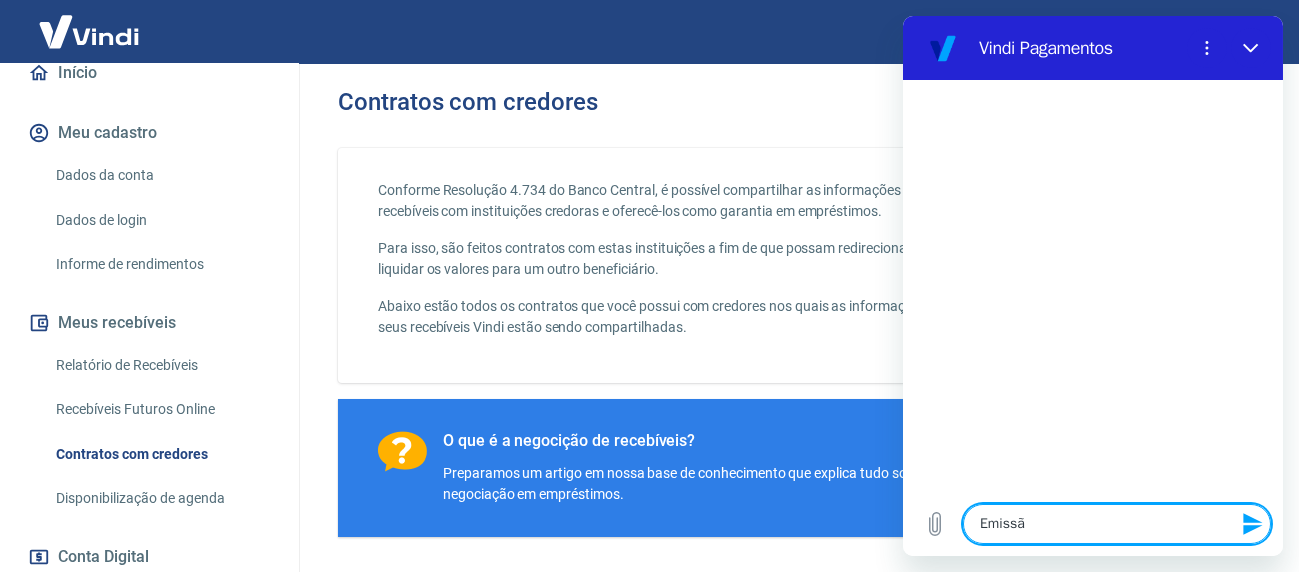 type on "Emissão" 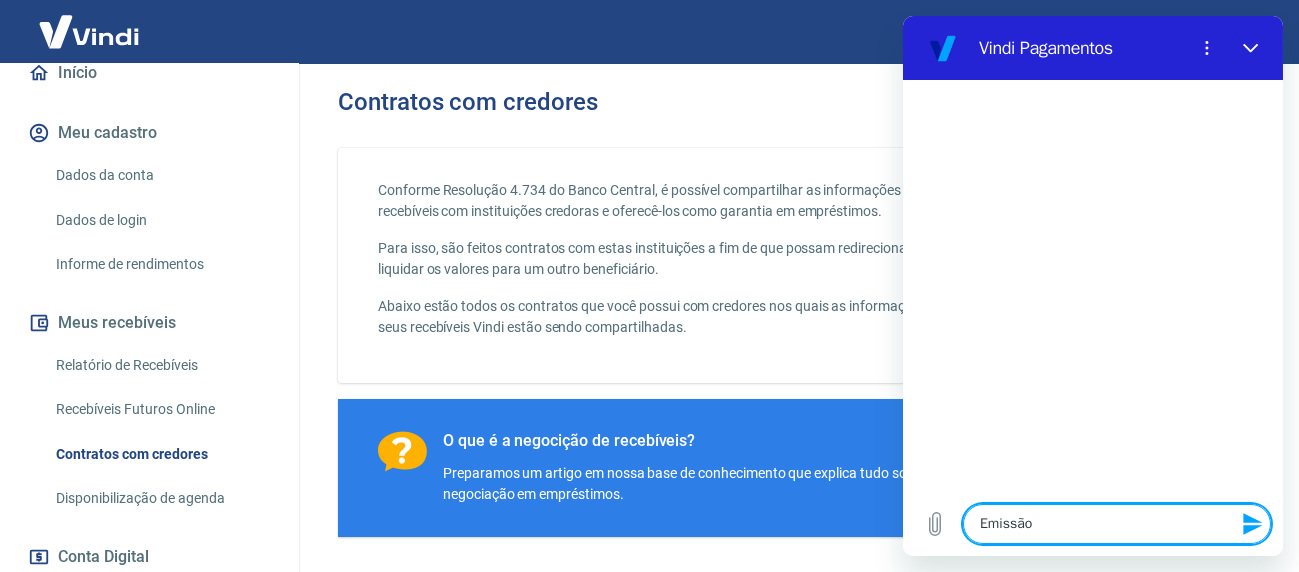 type on "Emissão" 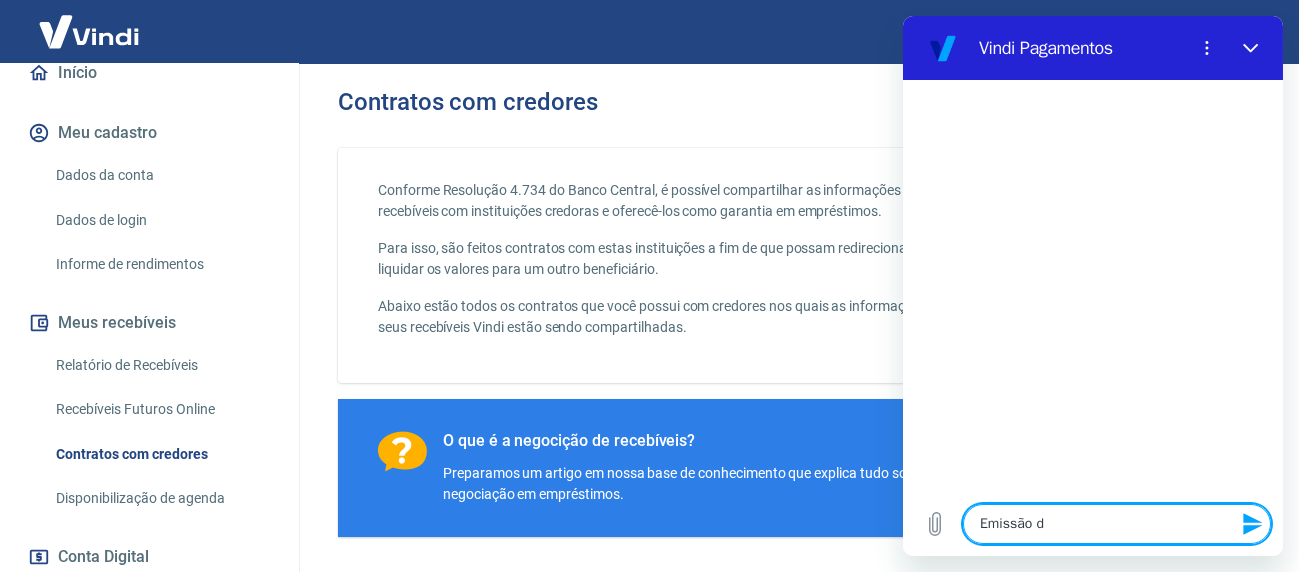 type on "Emissão de" 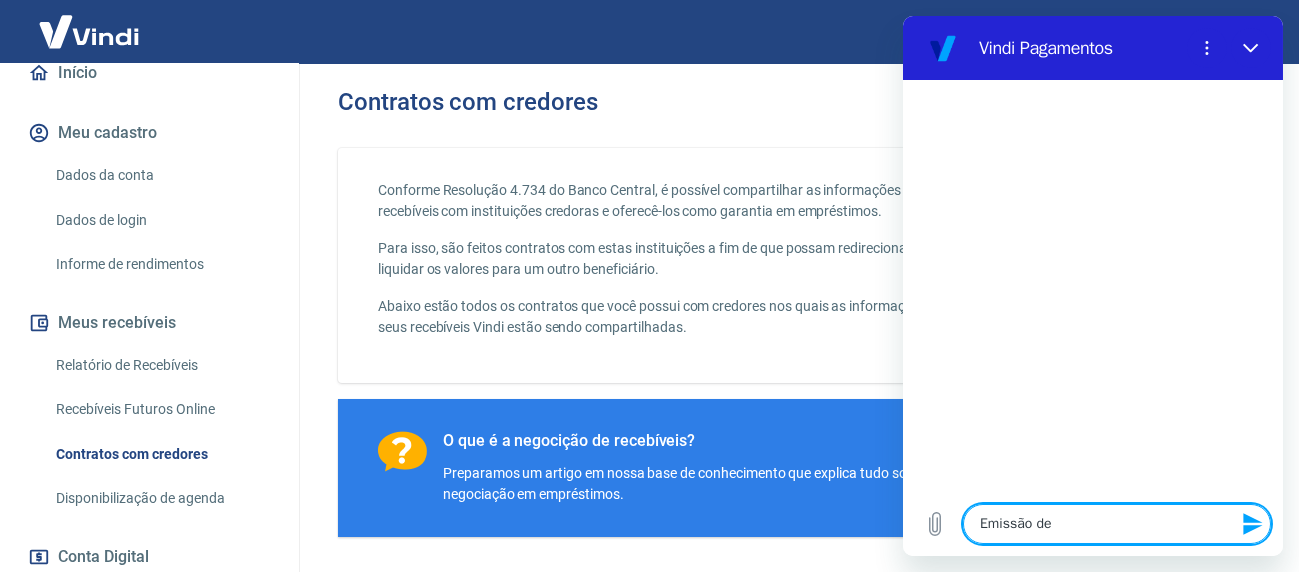 type on "Emissão de" 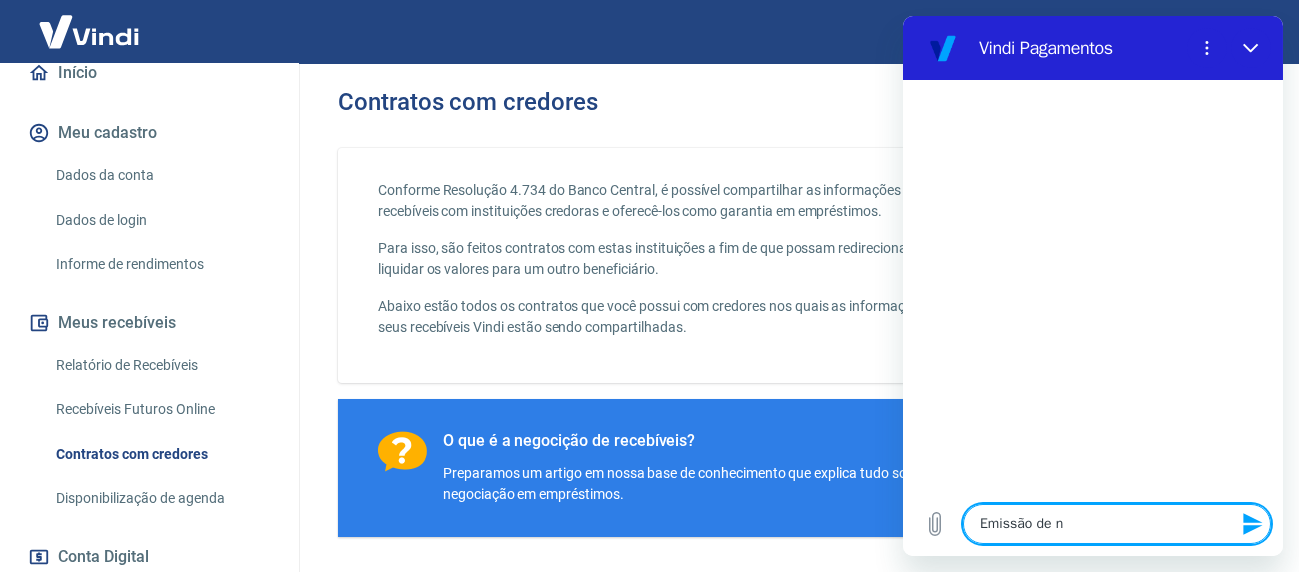 type on "Emissão de no" 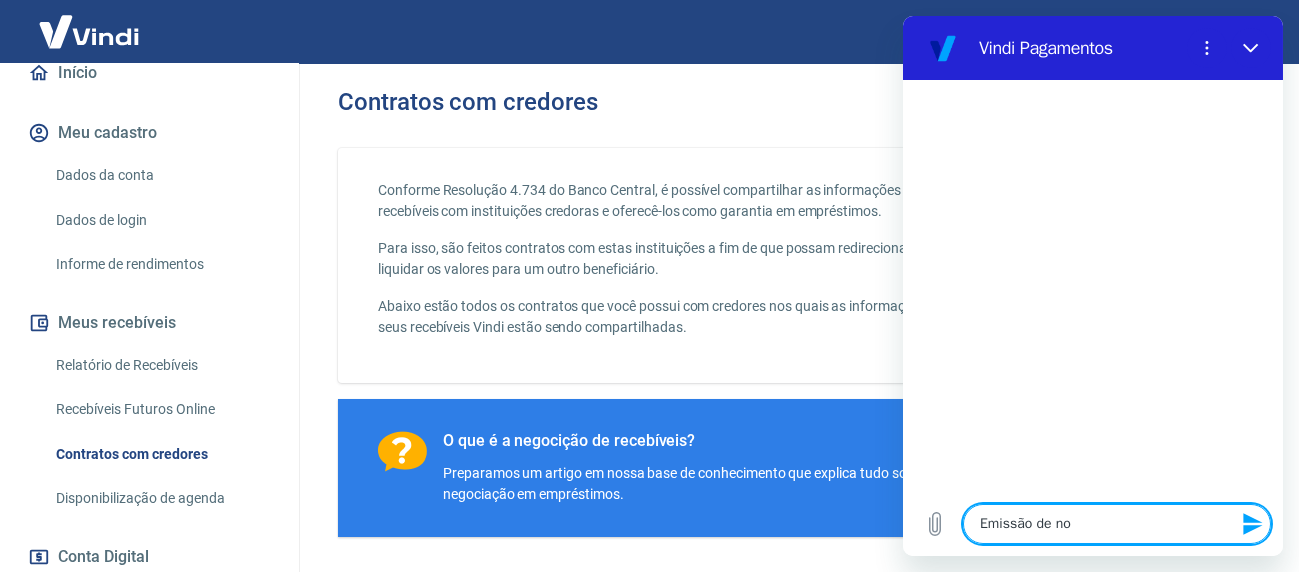 type on "Emissão de not" 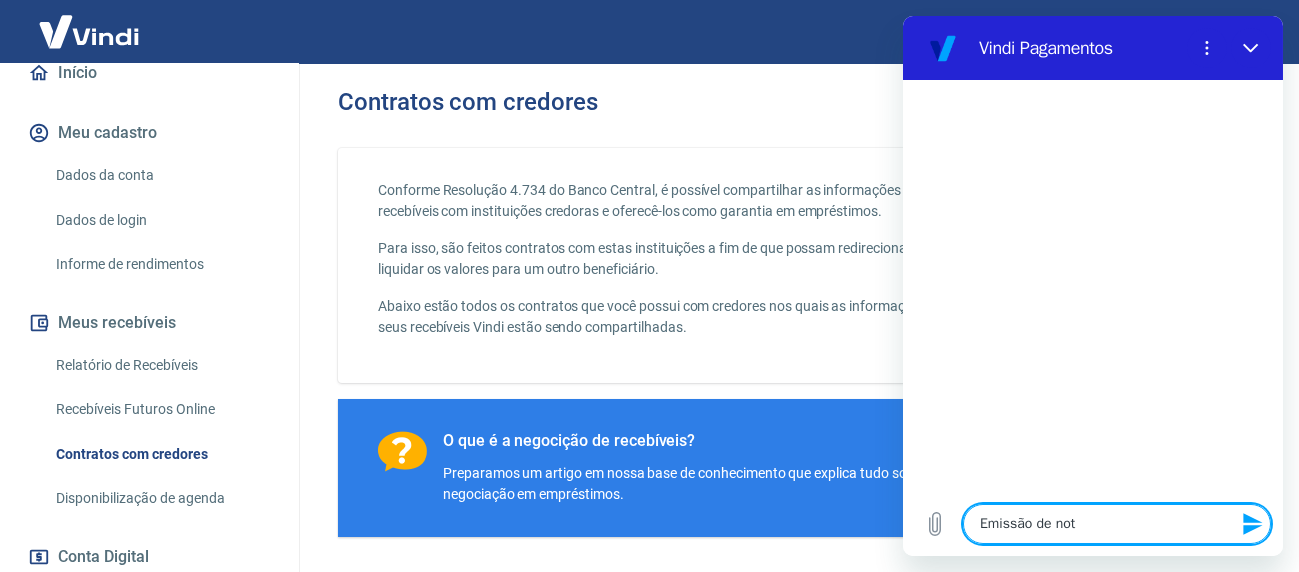 type on "Emissão de nota" 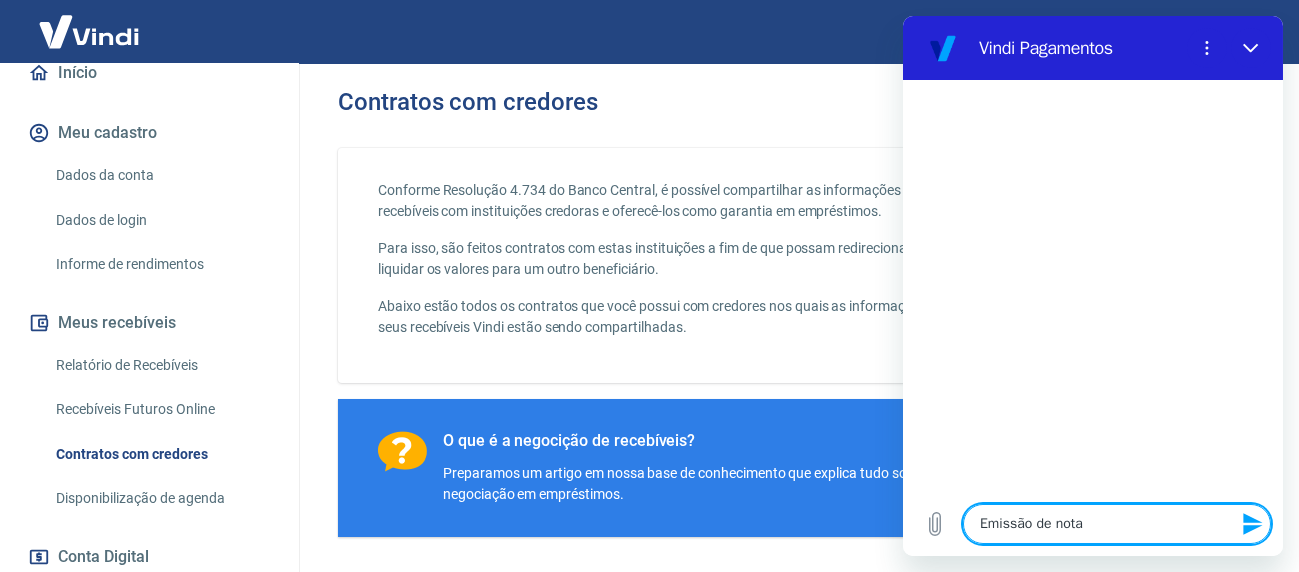 type on "Emissão de nota" 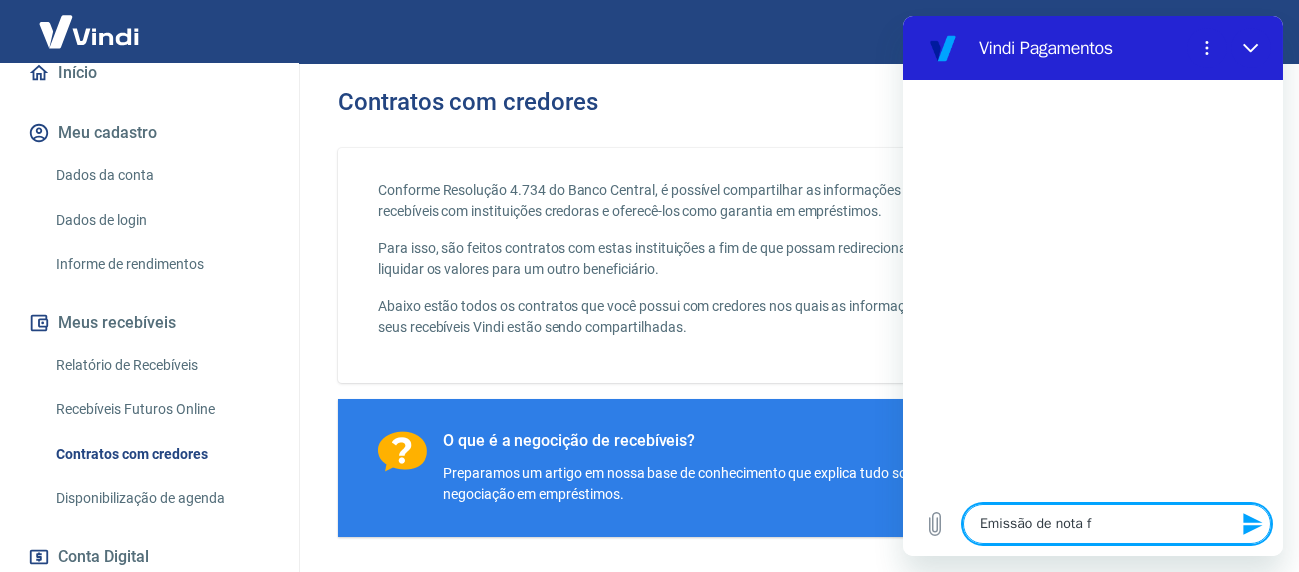 type on "x" 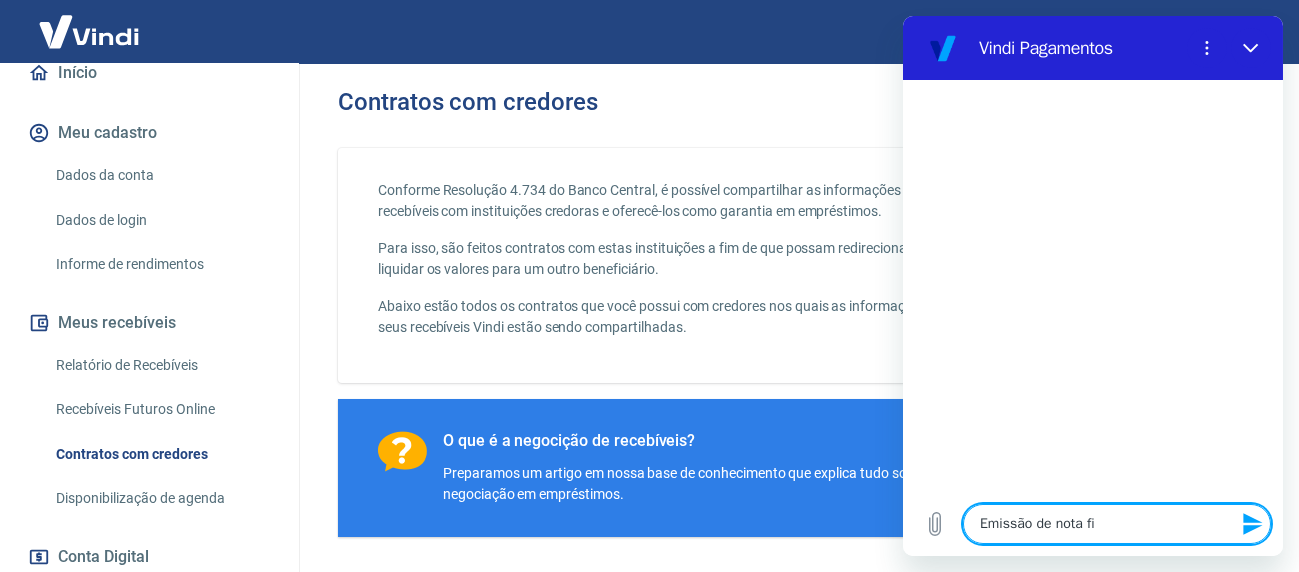 type on "Emissão de nota fis" 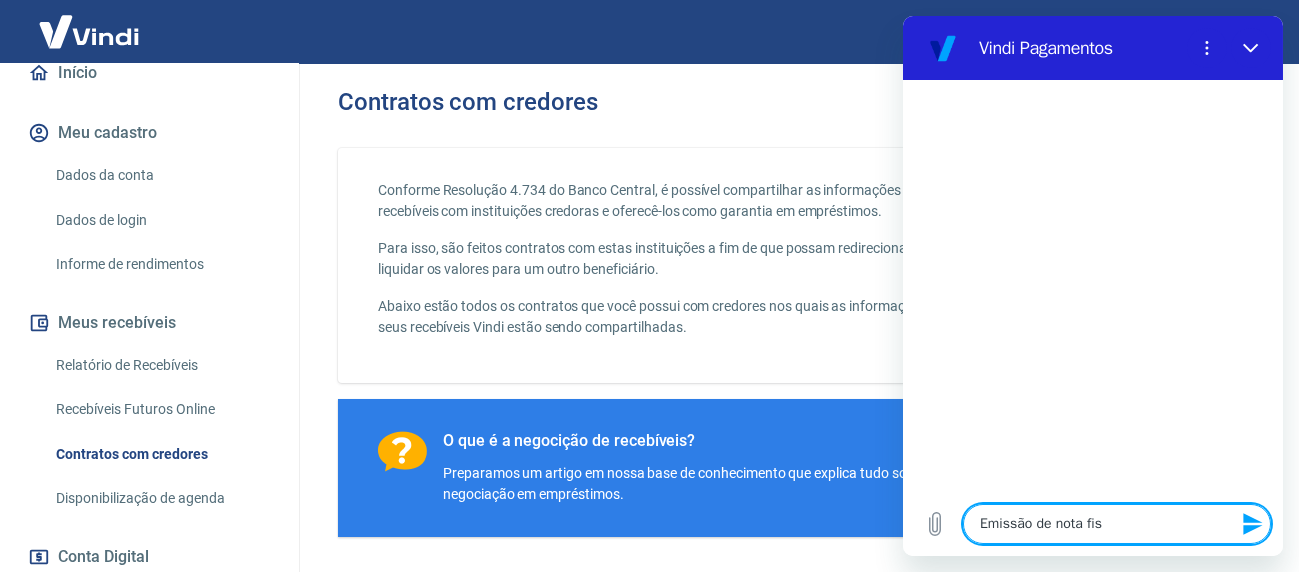 type on "x" 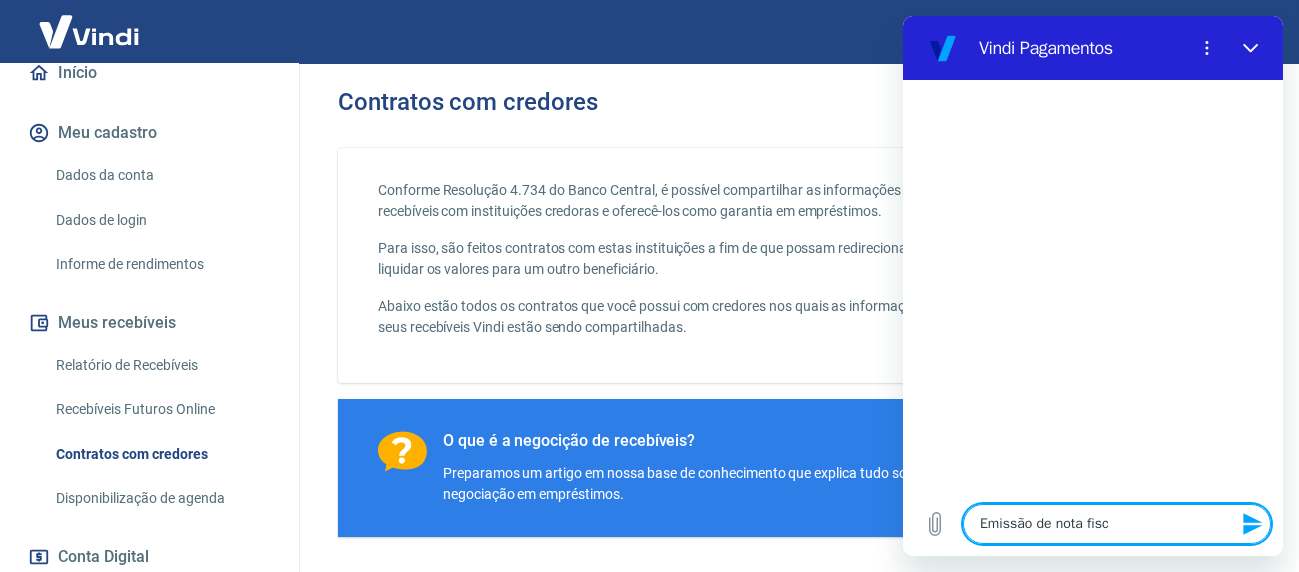 type on "Emissão de nota fisca" 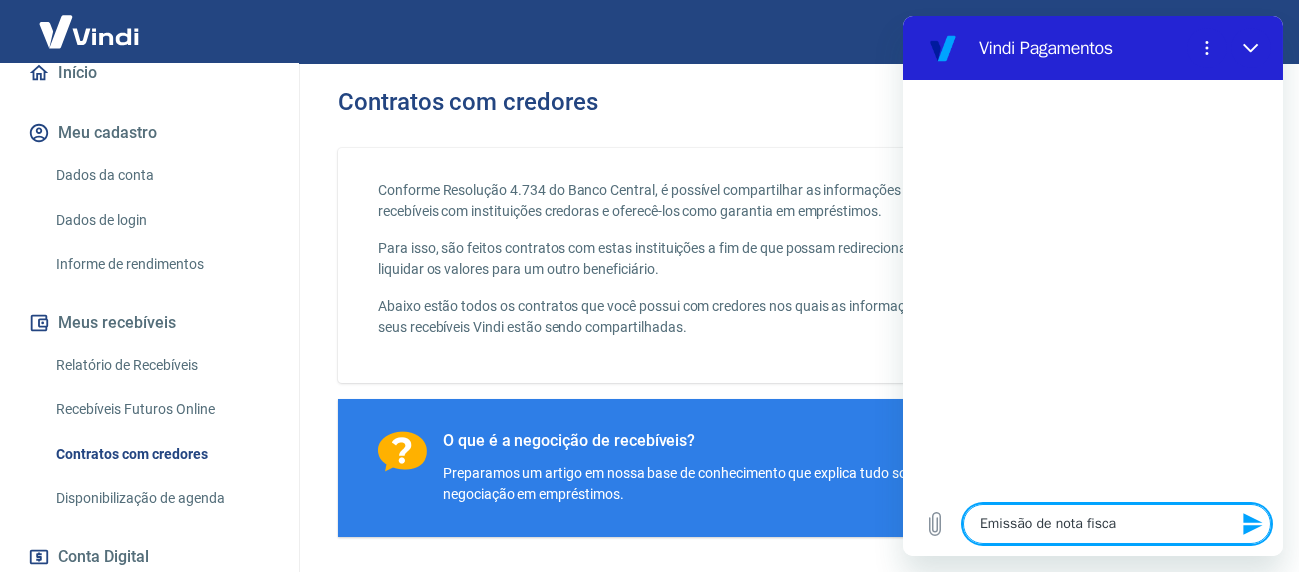 type on "Emissão de nota fiscal" 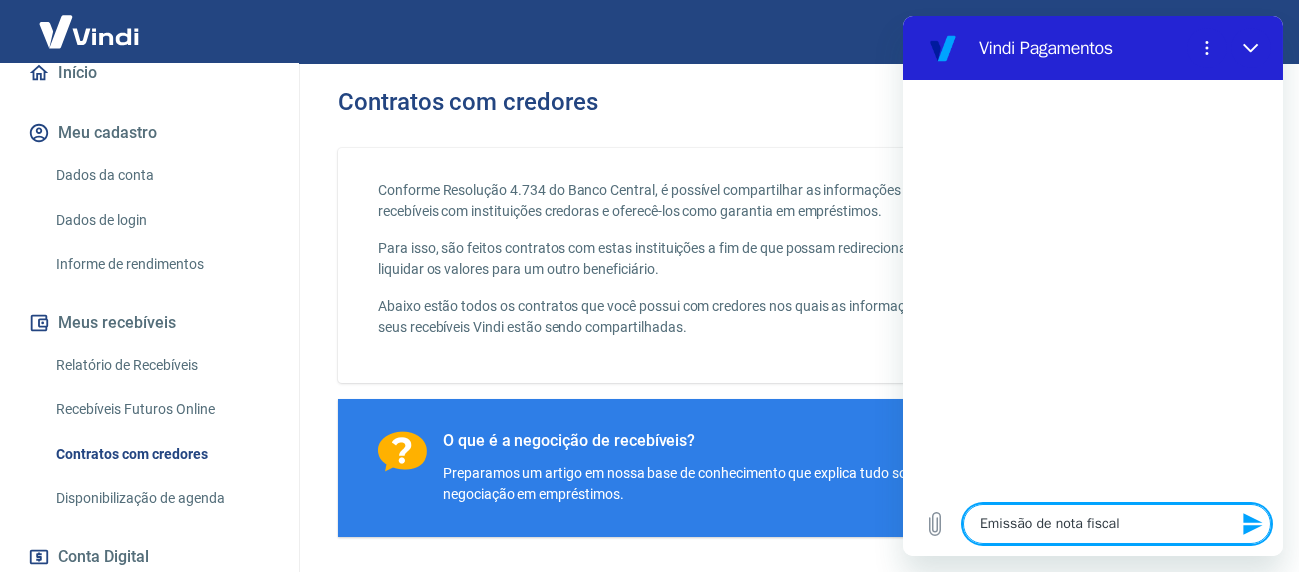 type on "Emissão de nota fiscal" 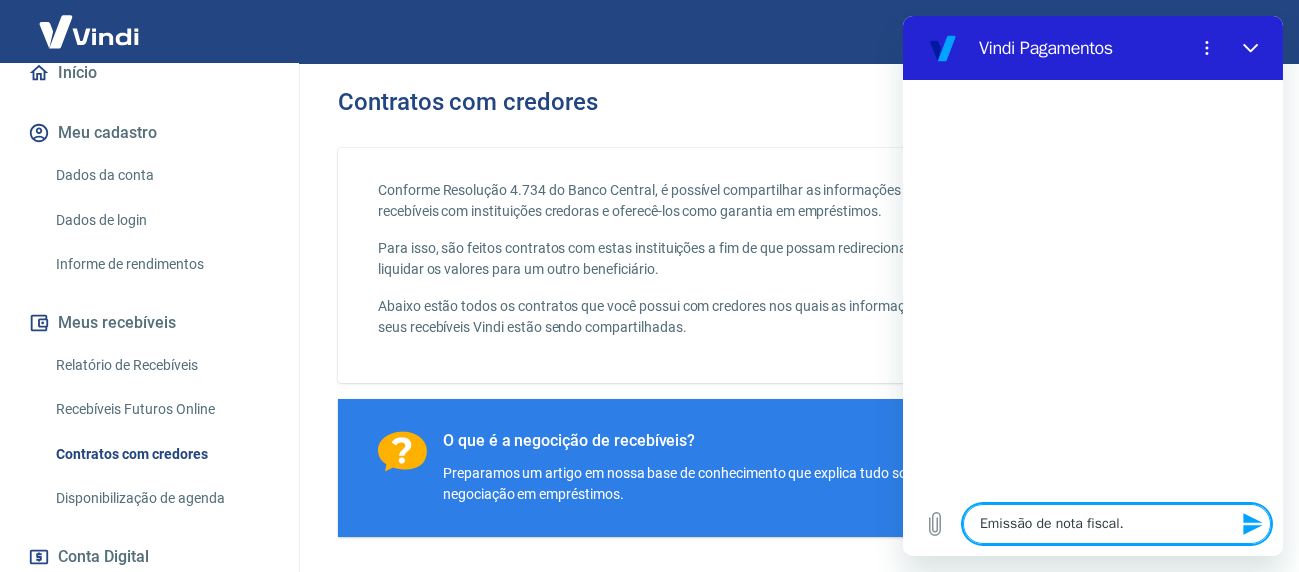 type on "Emissão de nota fiscal." 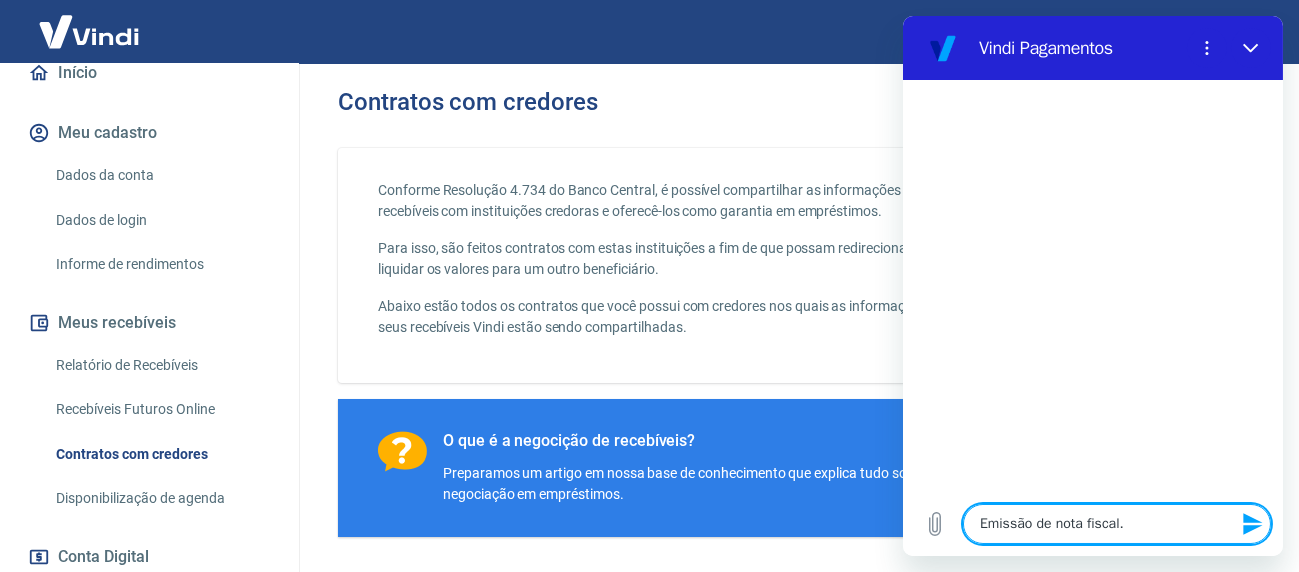 type 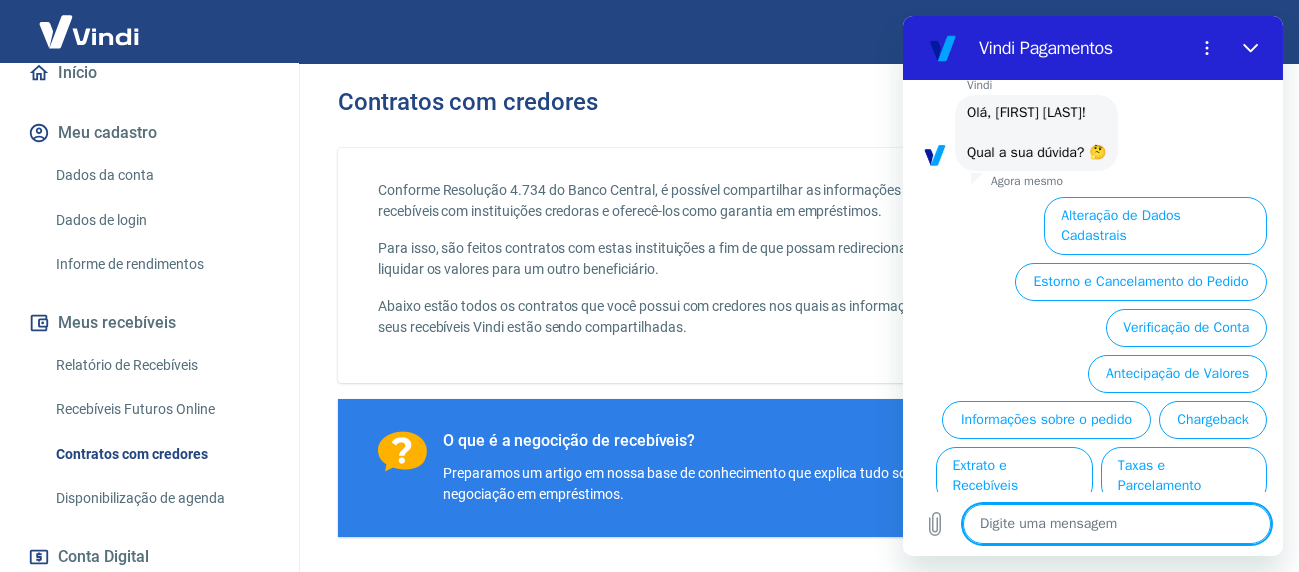 scroll, scrollTop: 159, scrollLeft: 0, axis: vertical 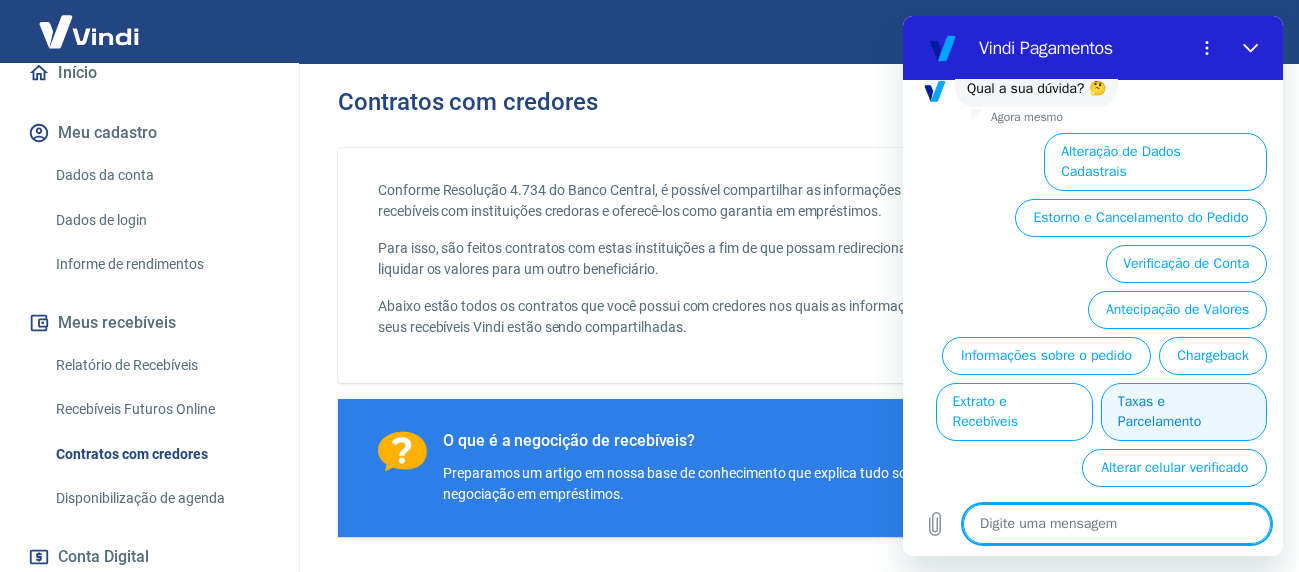 click on "Taxas e Parcelamento" at bounding box center [1183, 412] 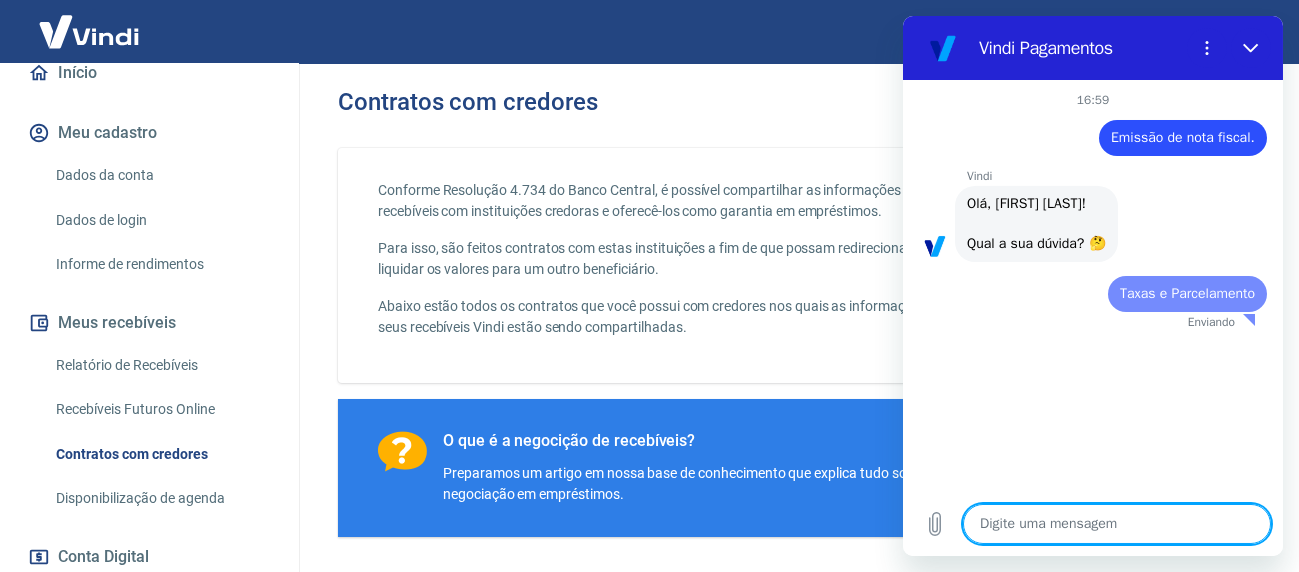 scroll, scrollTop: 0, scrollLeft: 0, axis: both 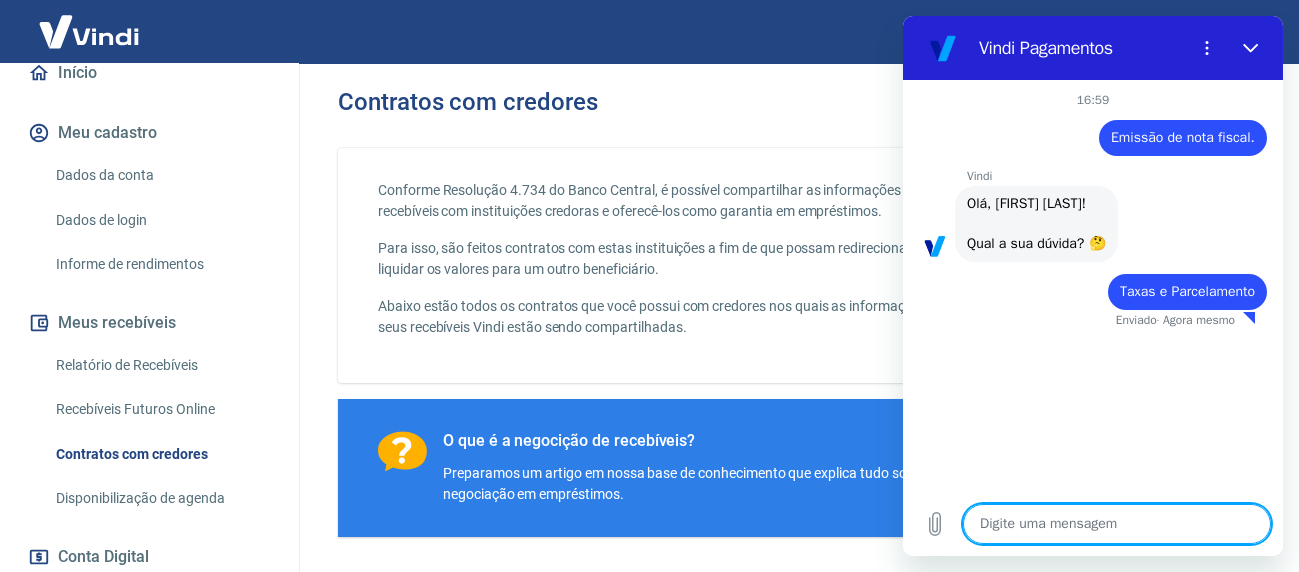 type on "x" 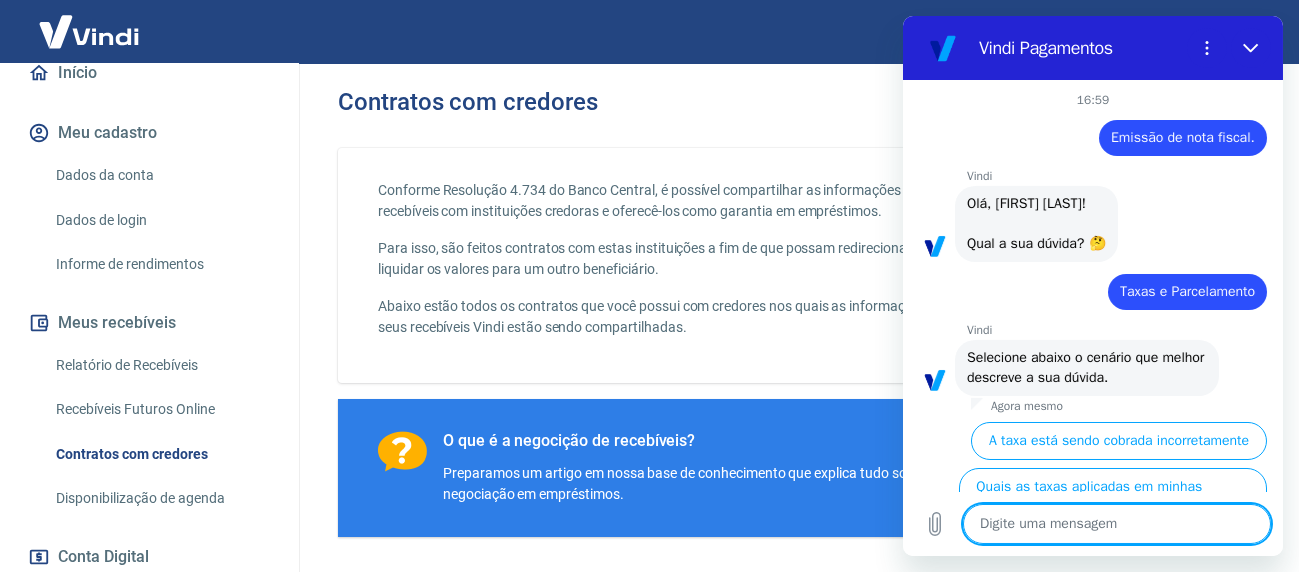 scroll, scrollTop: 196, scrollLeft: 0, axis: vertical 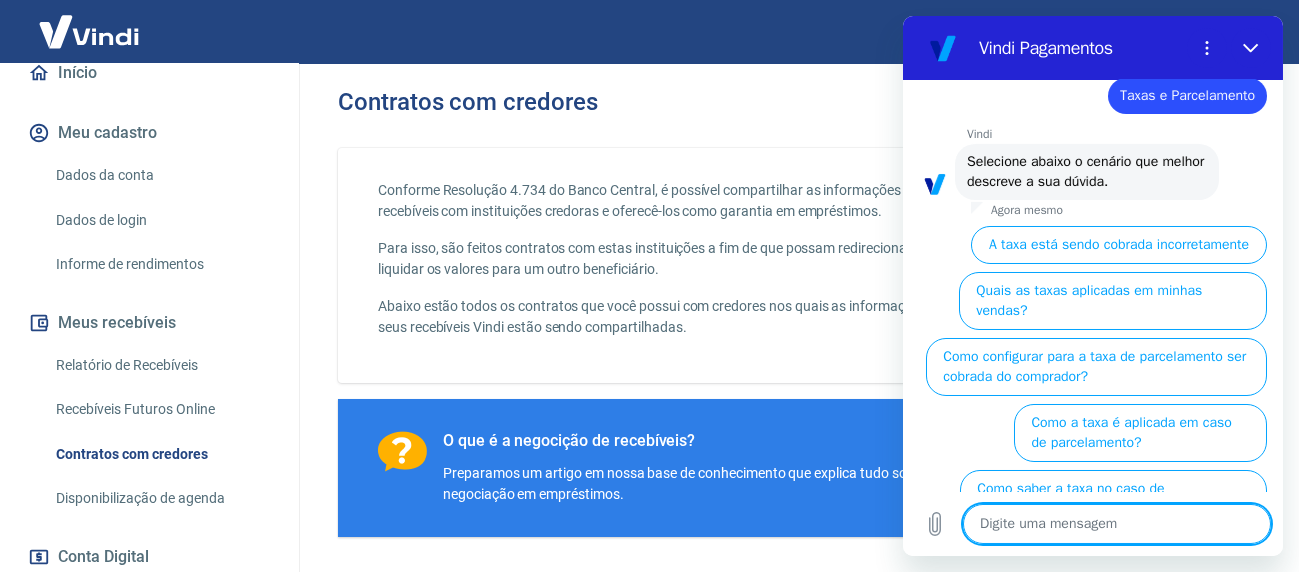 click at bounding box center (1116, 524) 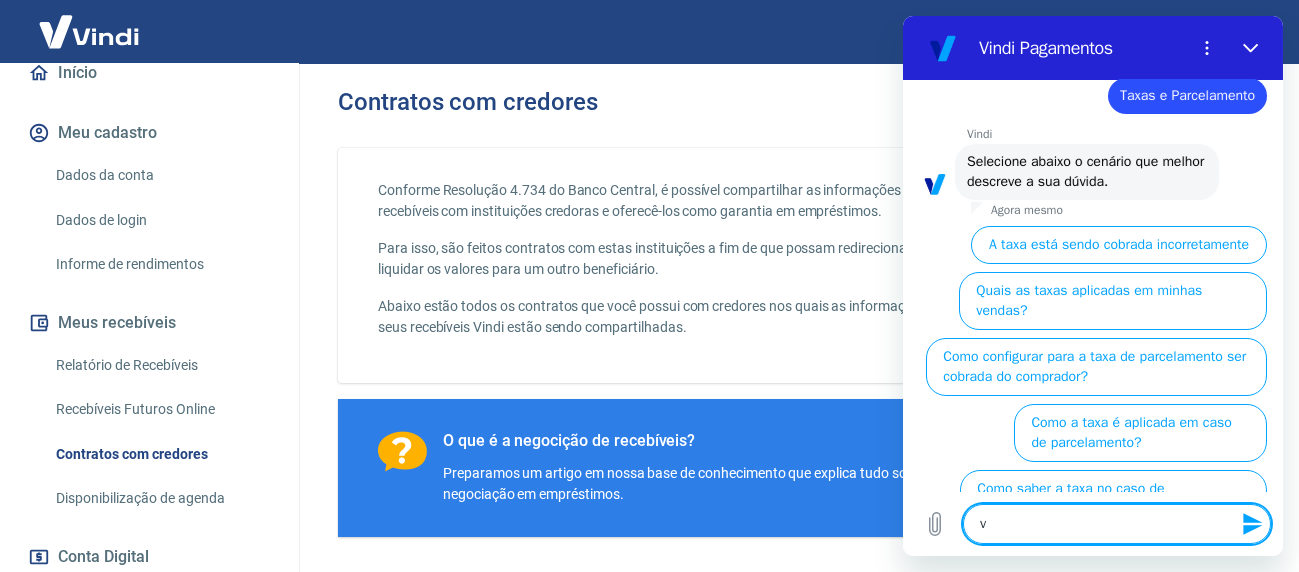type on "vo" 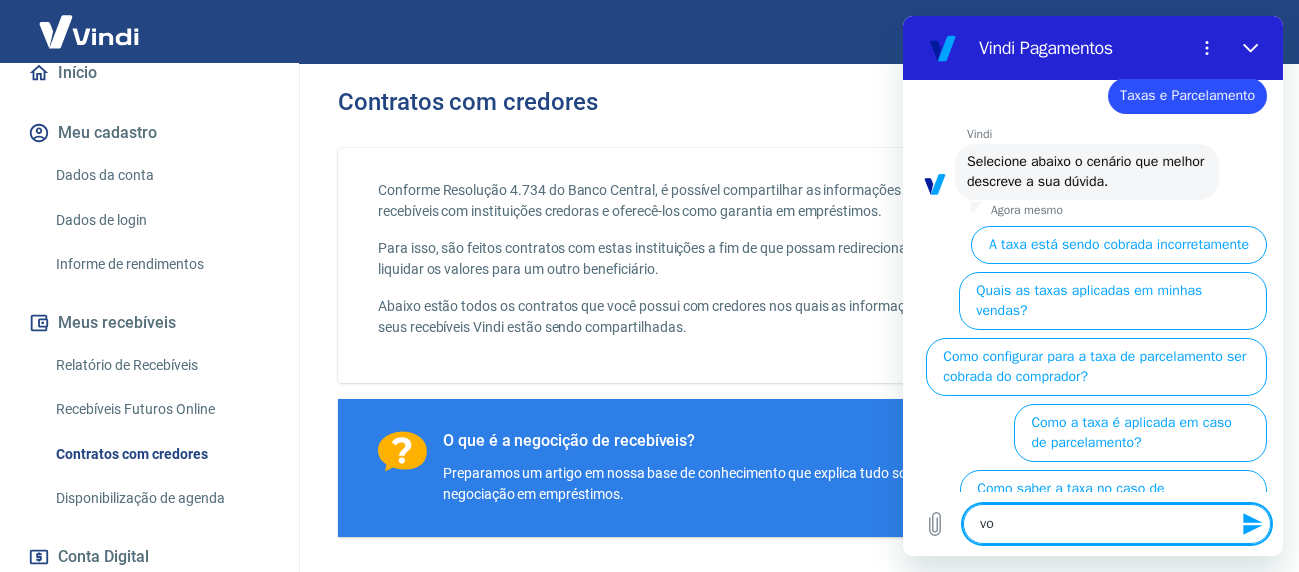 type on "vol" 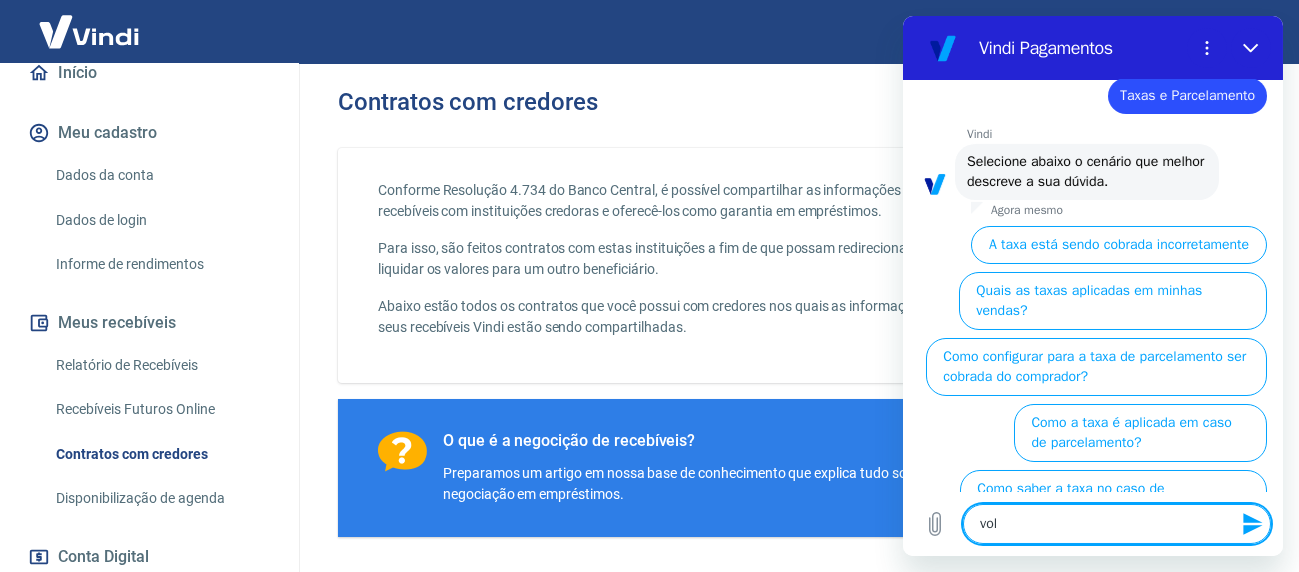 type on "volt" 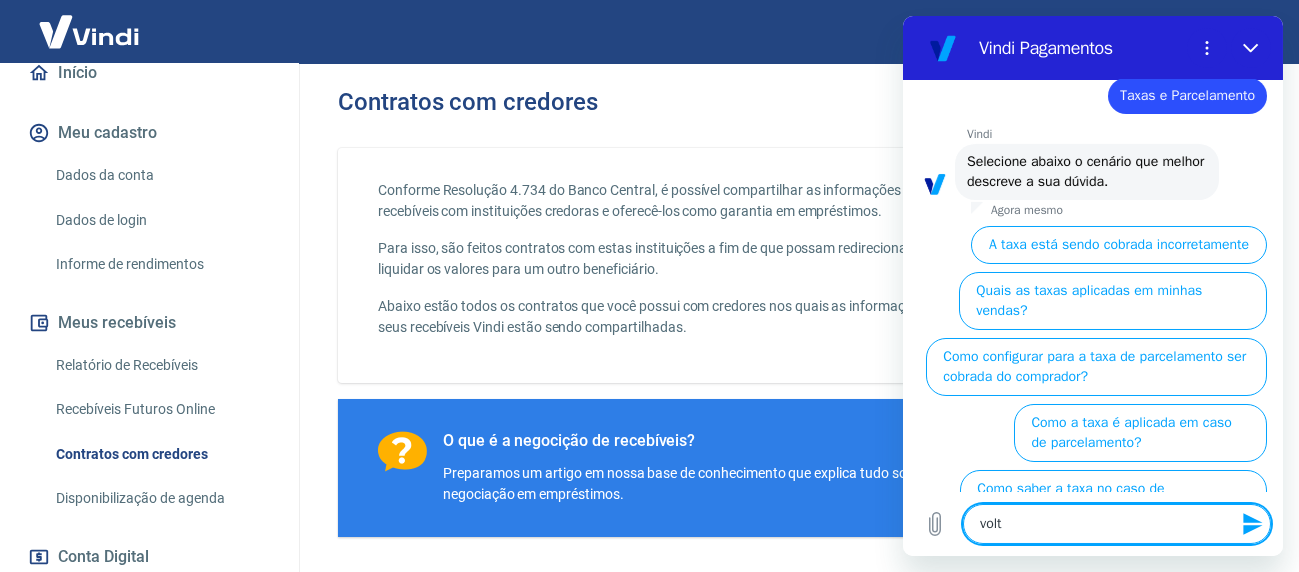 type on "volta" 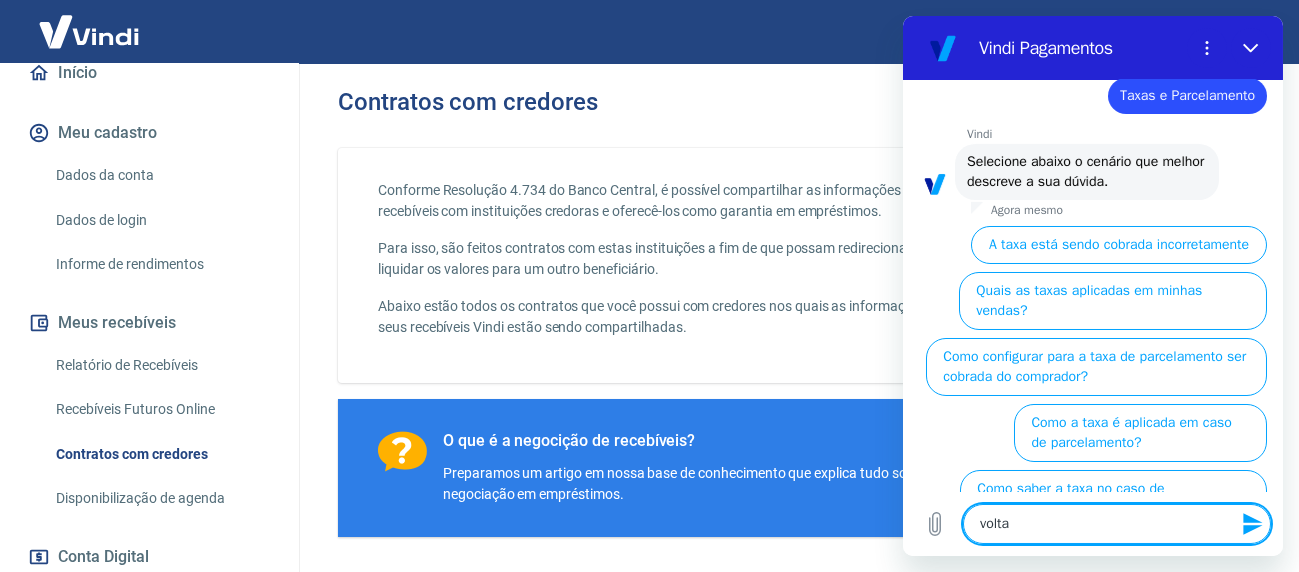 type on "x" 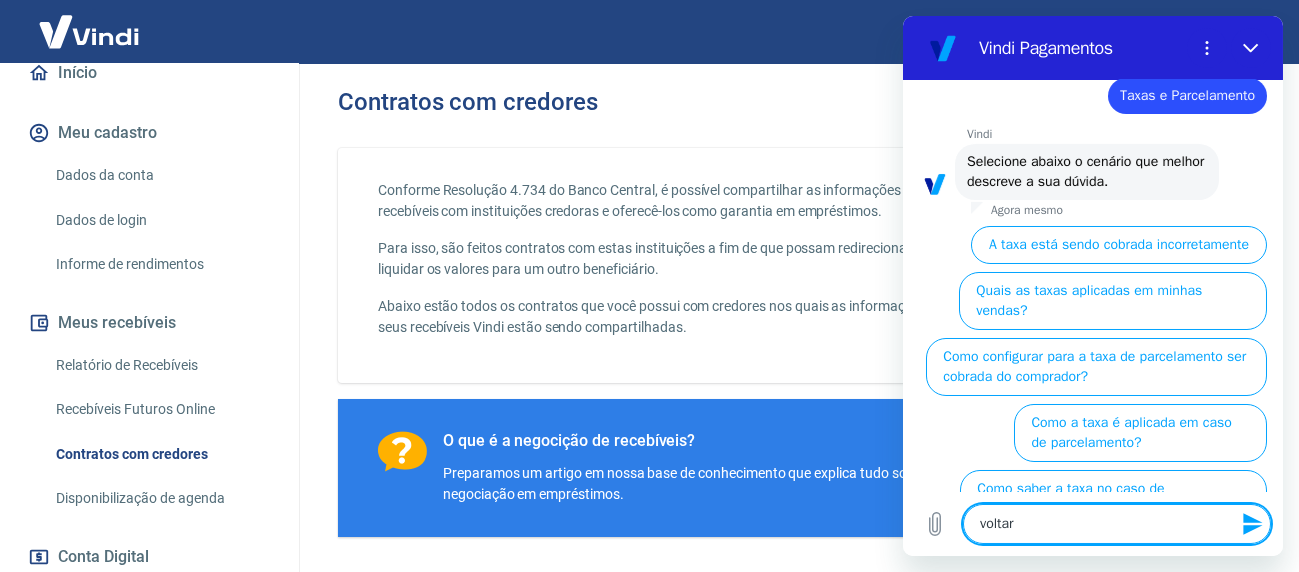 type 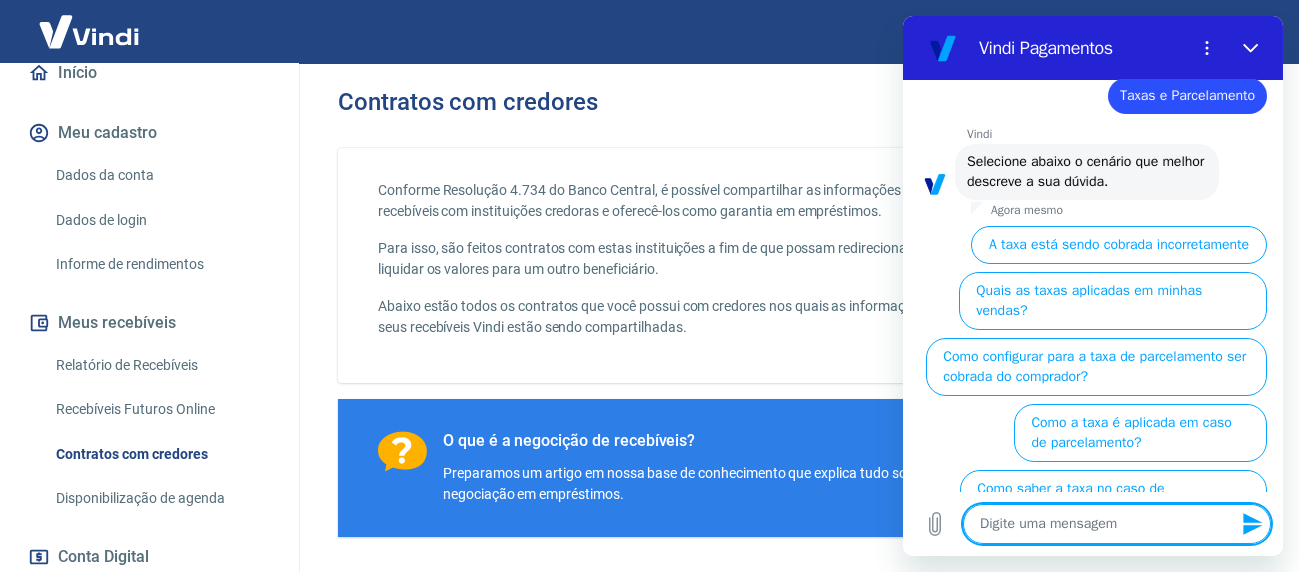 scroll, scrollTop: 0, scrollLeft: 0, axis: both 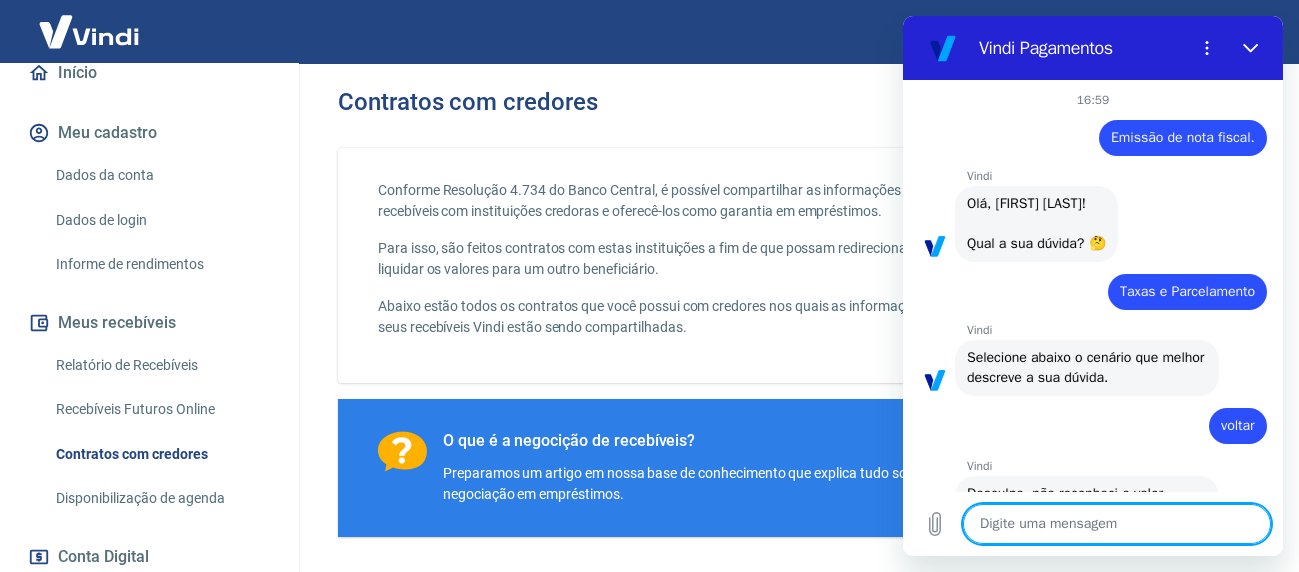type on "x" 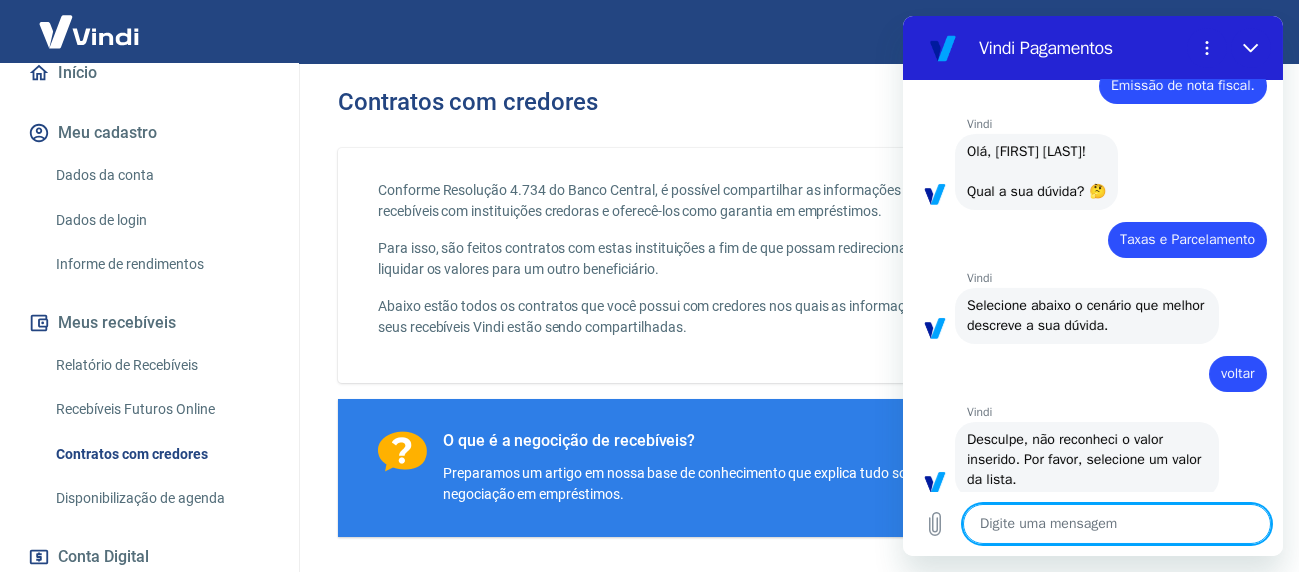 scroll, scrollTop: 79, scrollLeft: 0, axis: vertical 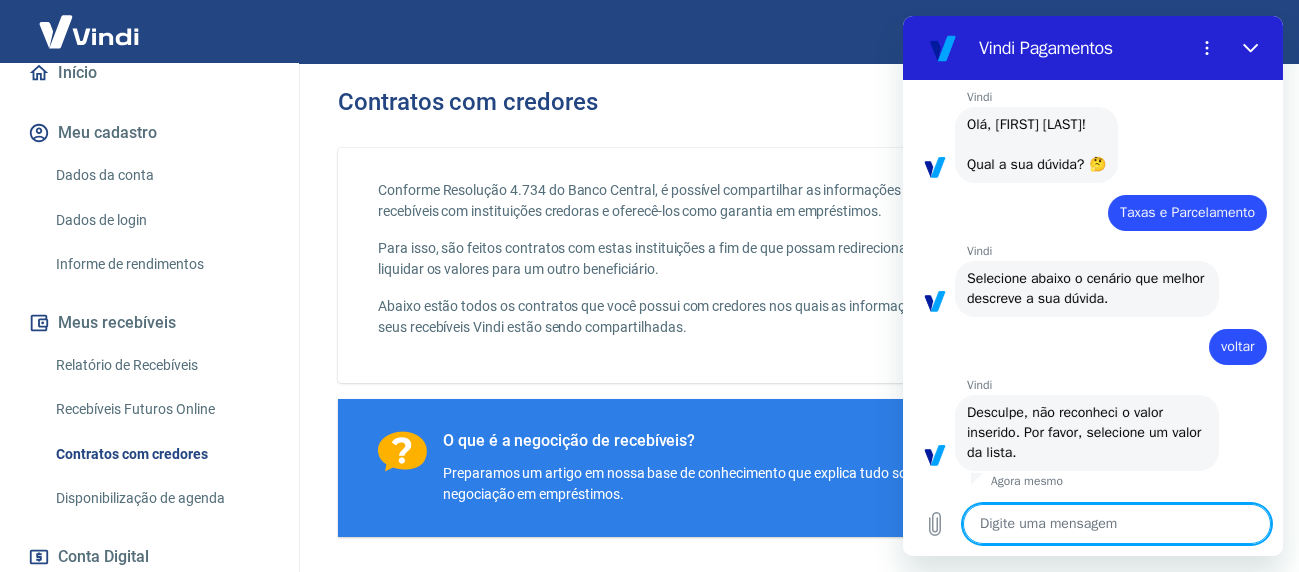 type on "n" 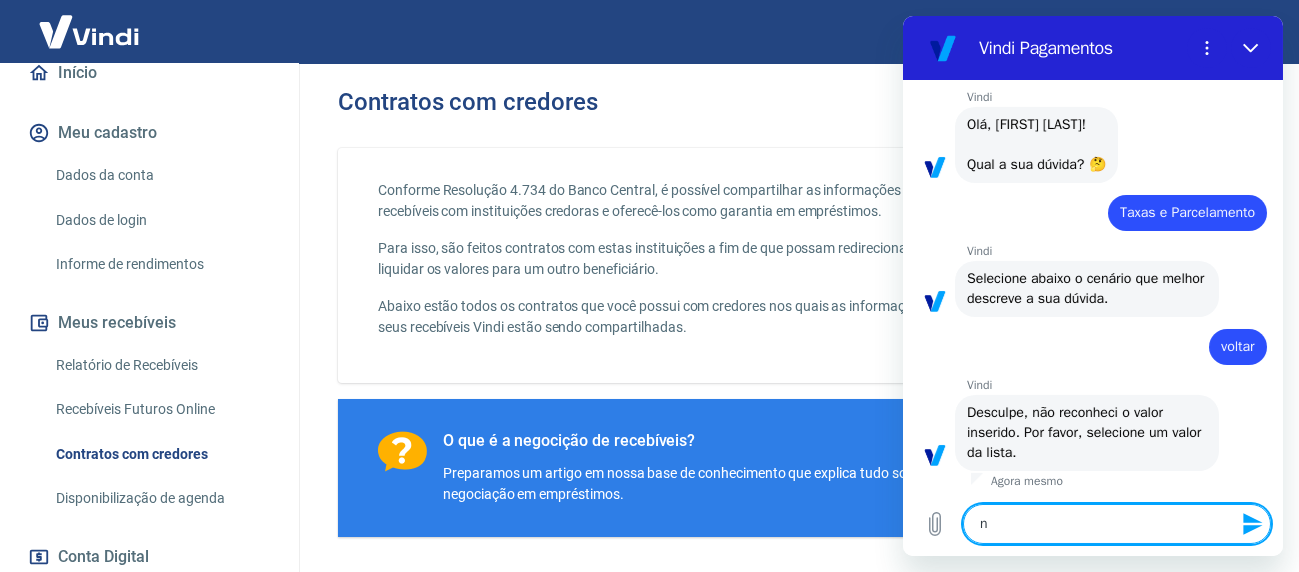 type on "no" 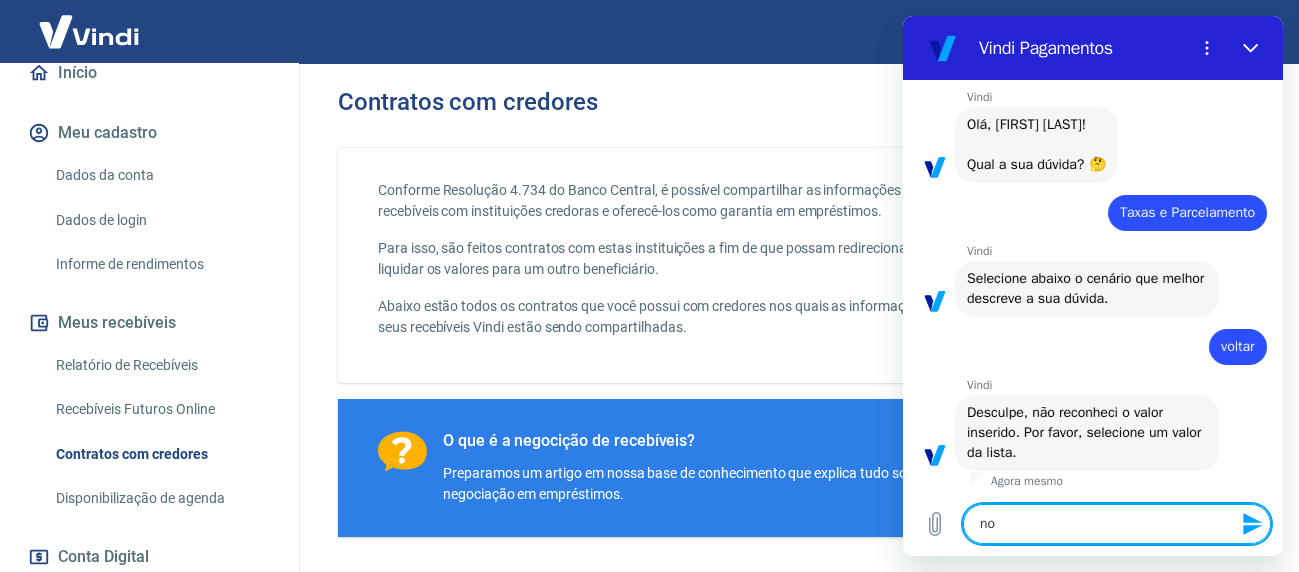 type on "noa" 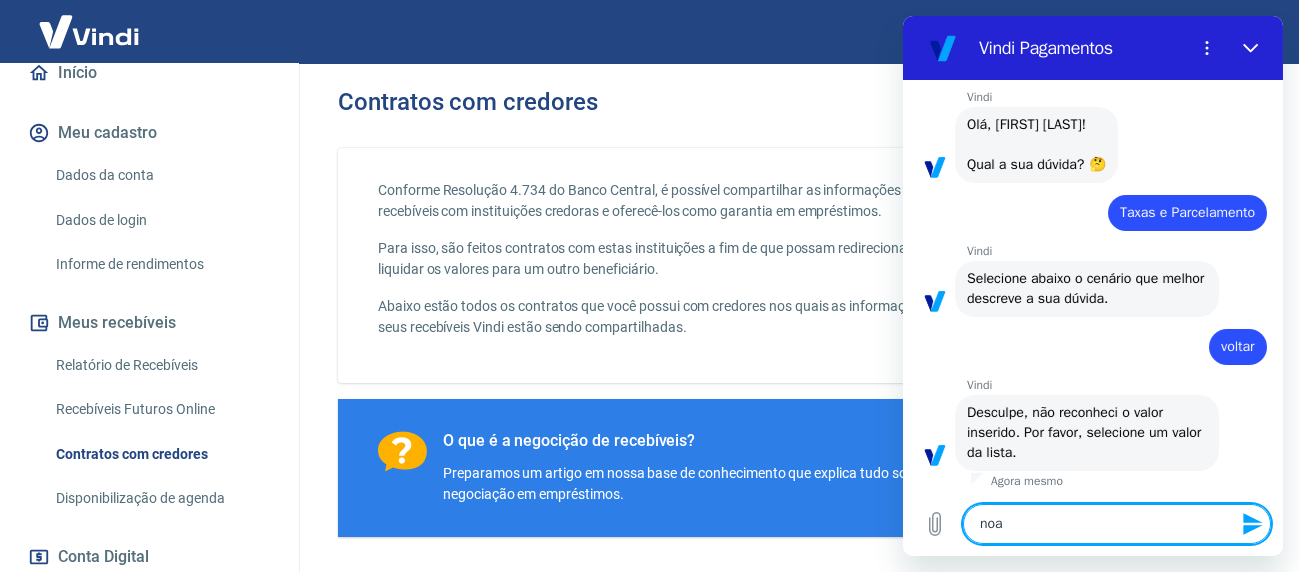type on "no" 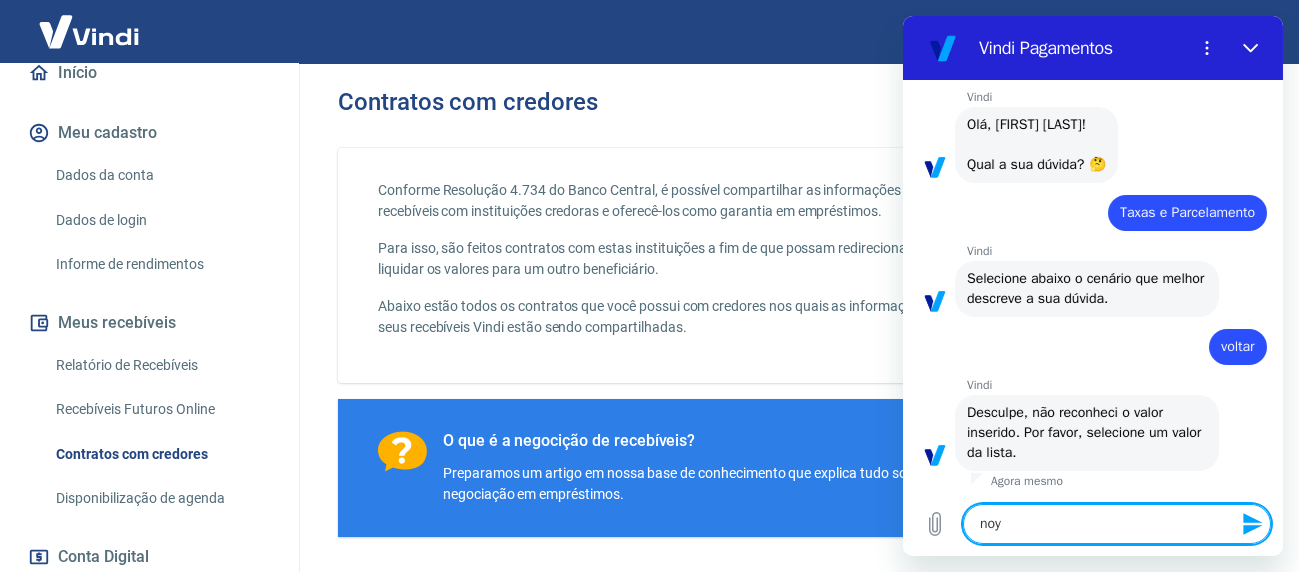 type on "noyt" 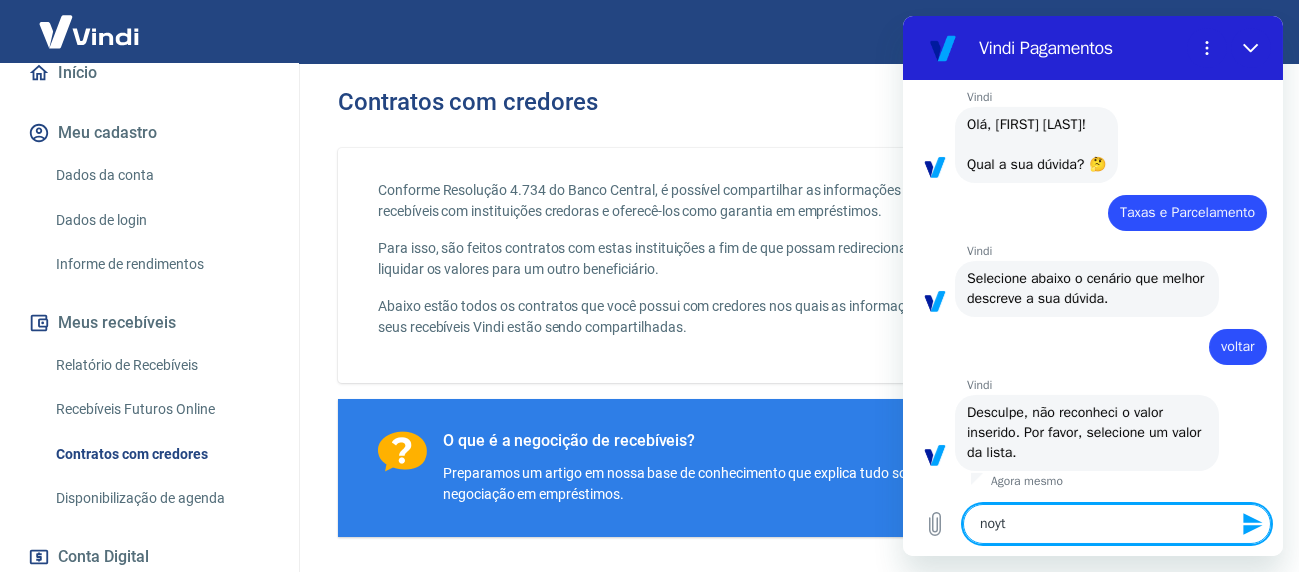 type on "noy" 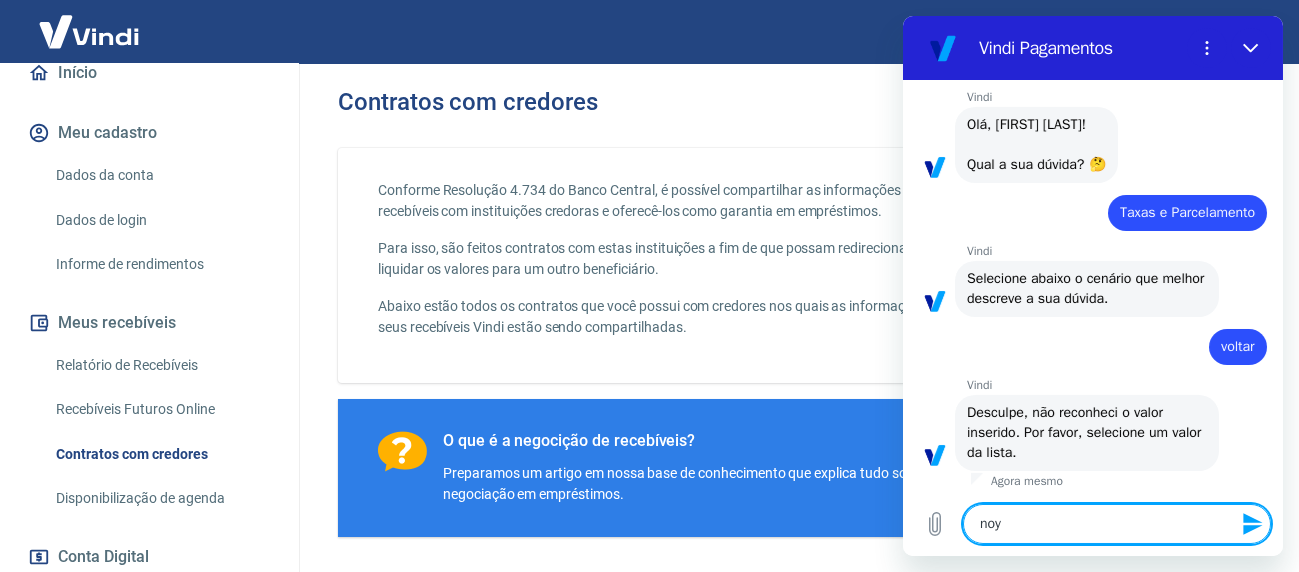 type on "noyt" 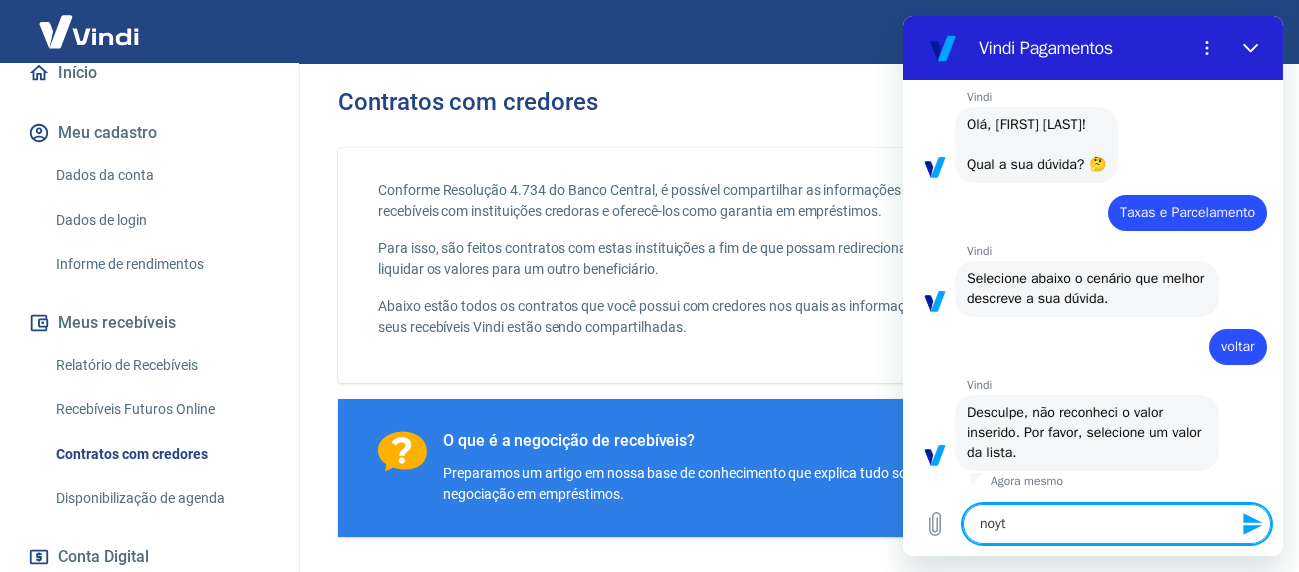 type on "noy" 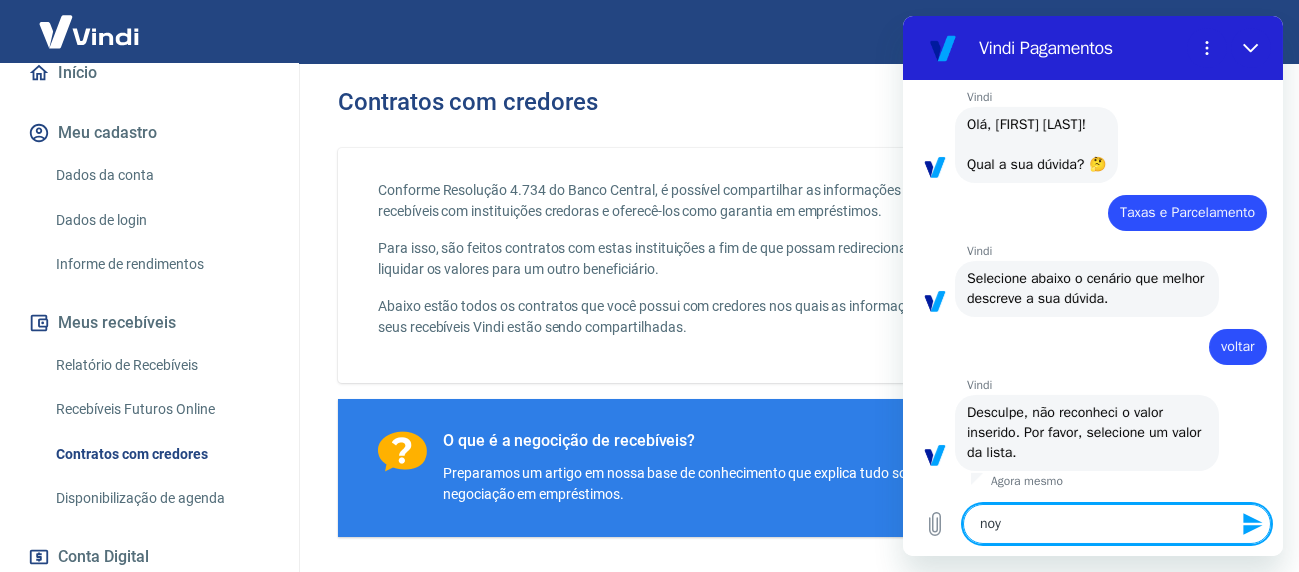 type on "no" 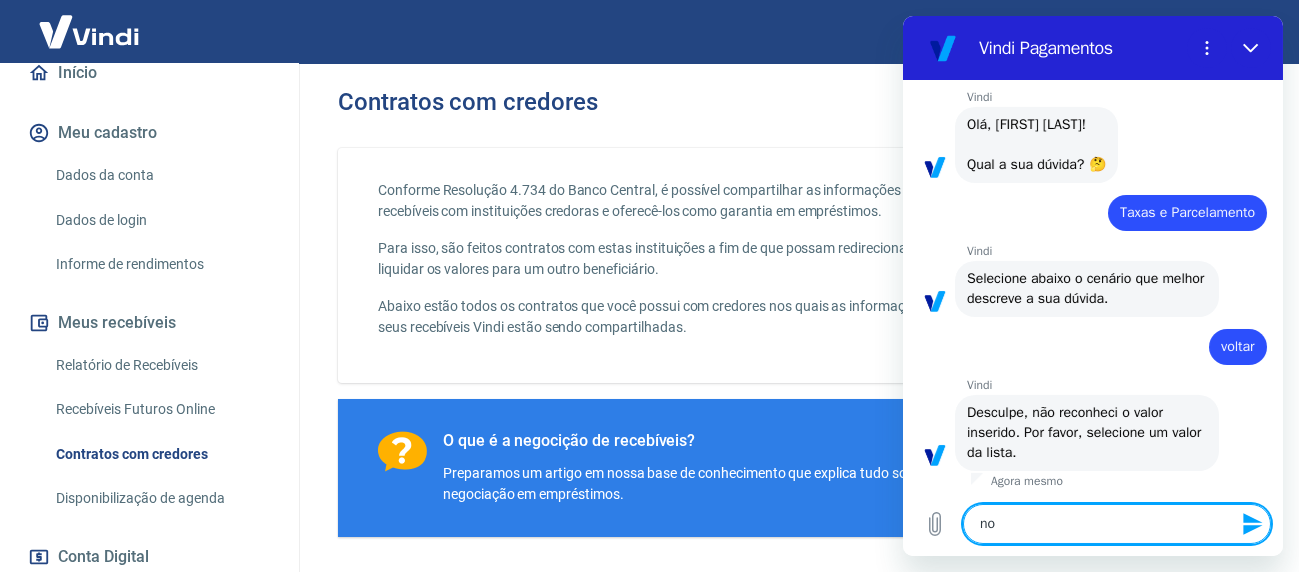 type on "not" 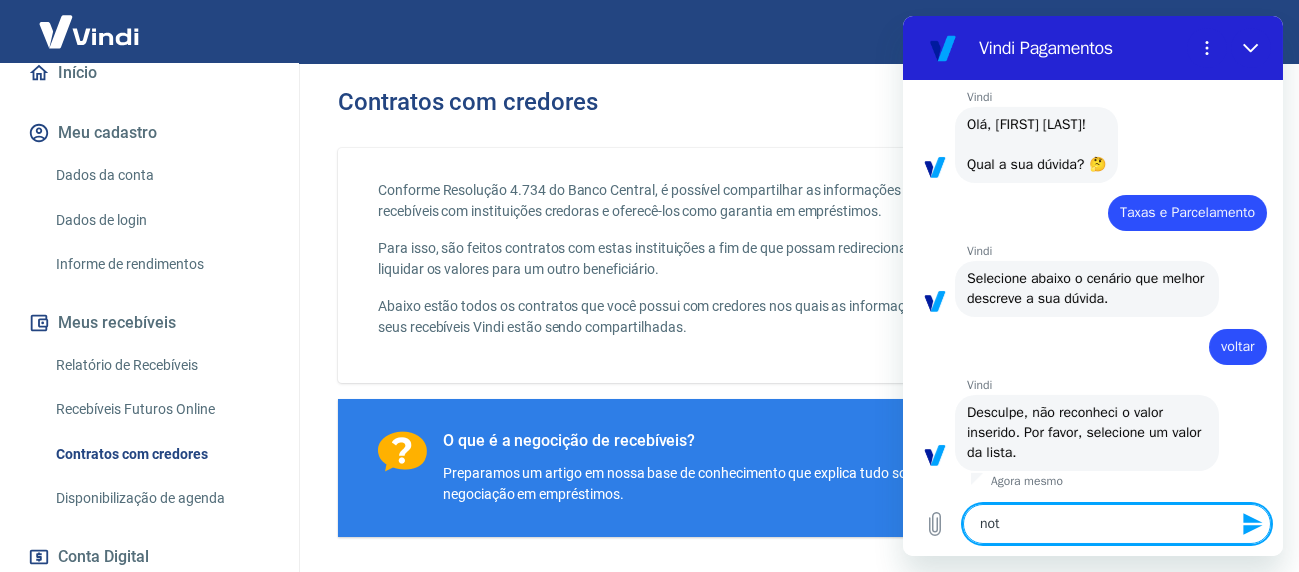 type on "nota" 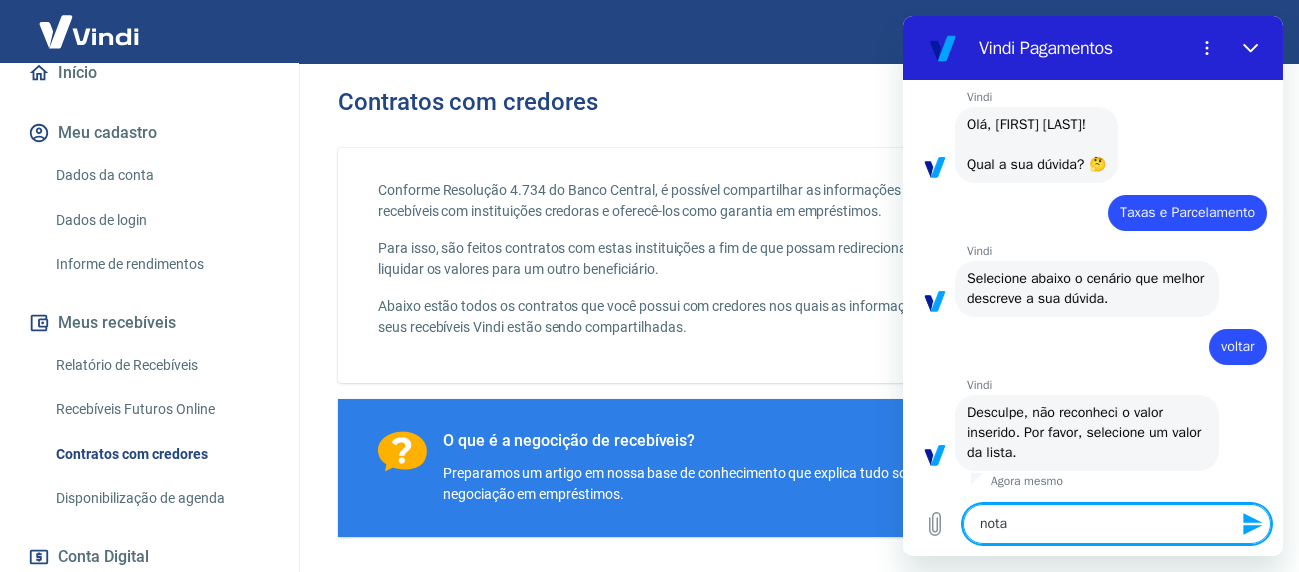 type on "nota" 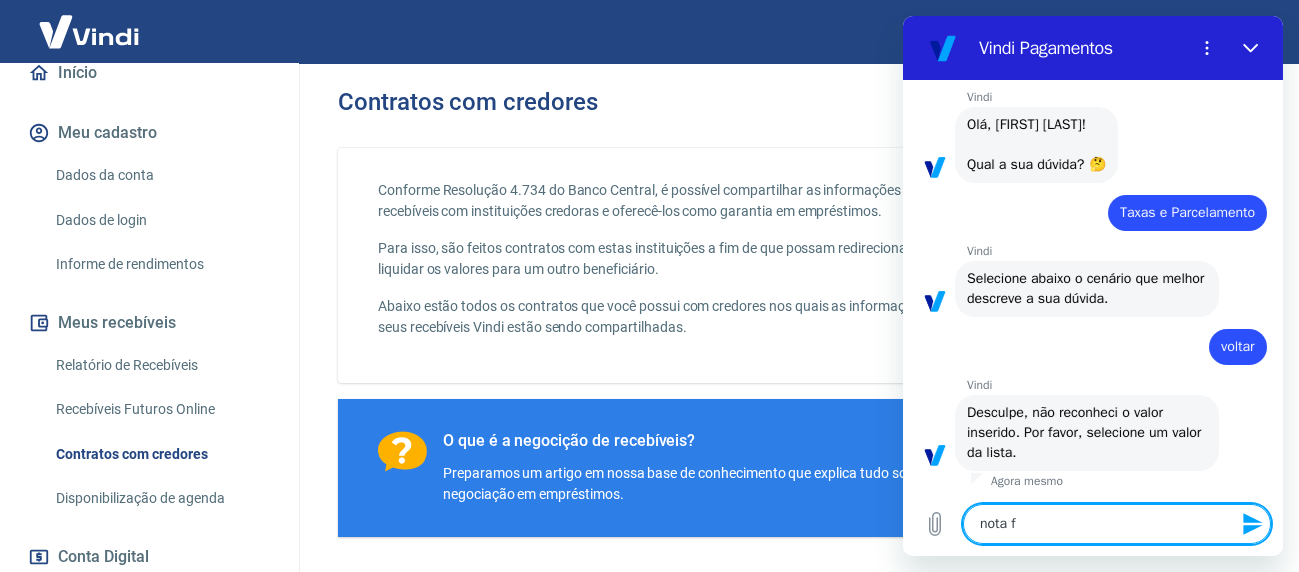 type on "x" 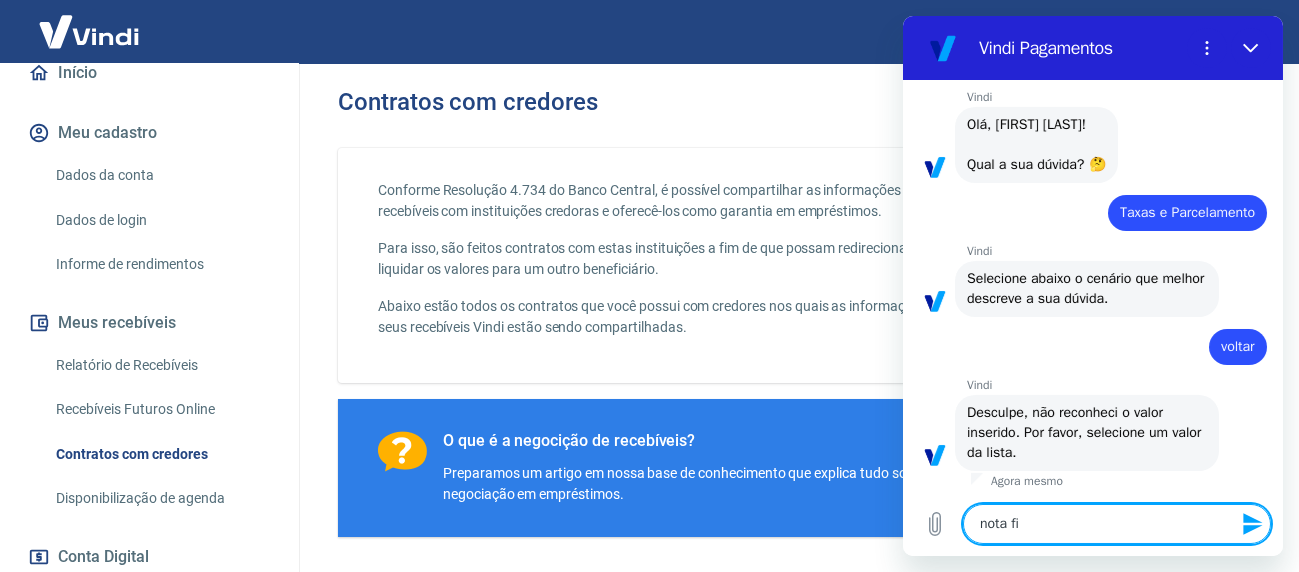 type on "nota fis" 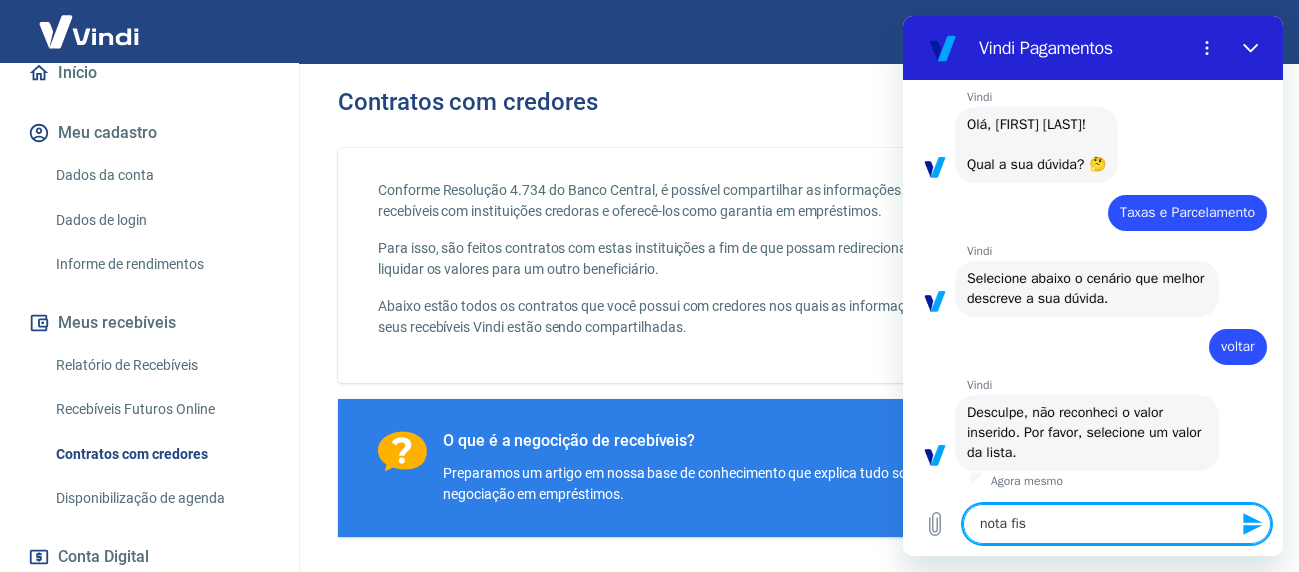 type on "nota fisc" 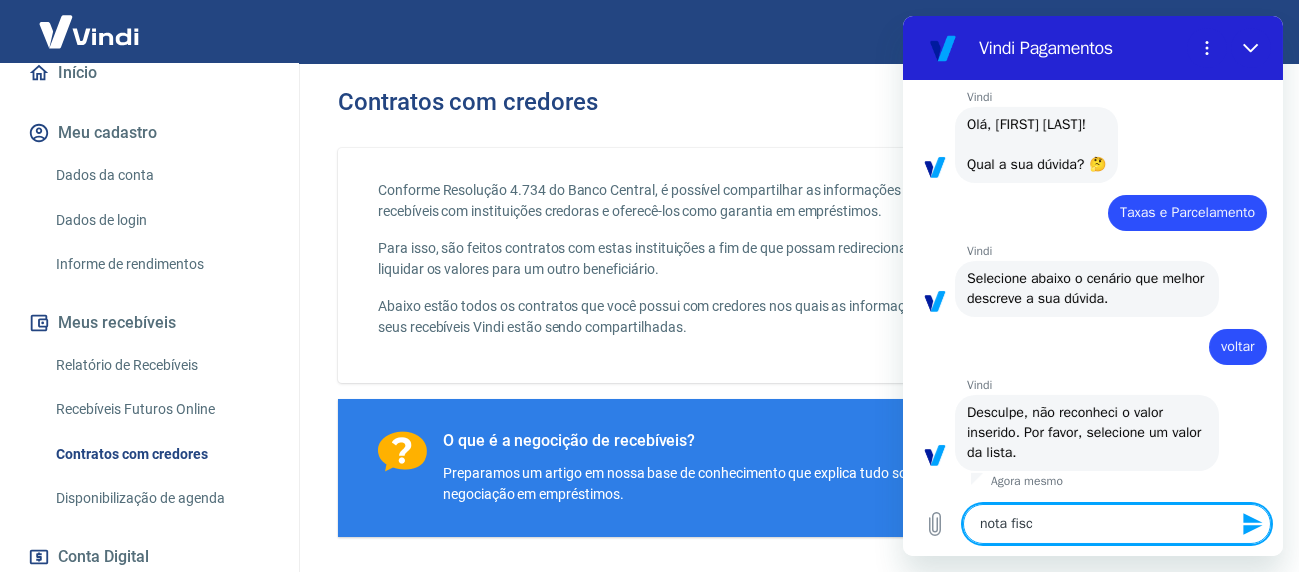 type on "nota fisca" 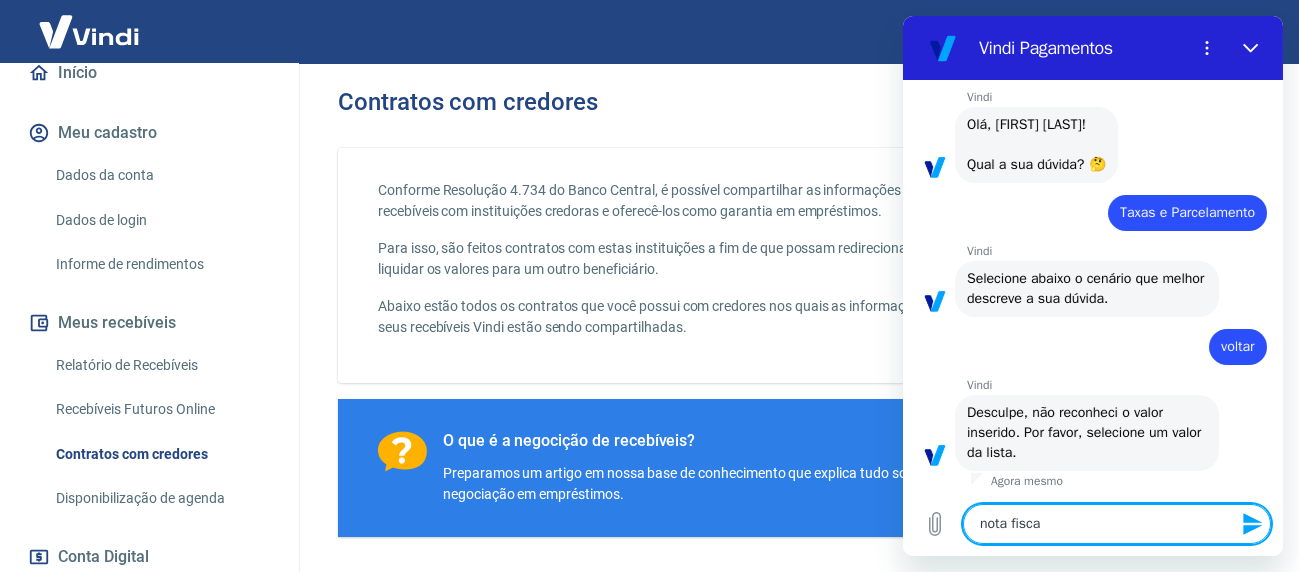 type on "x" 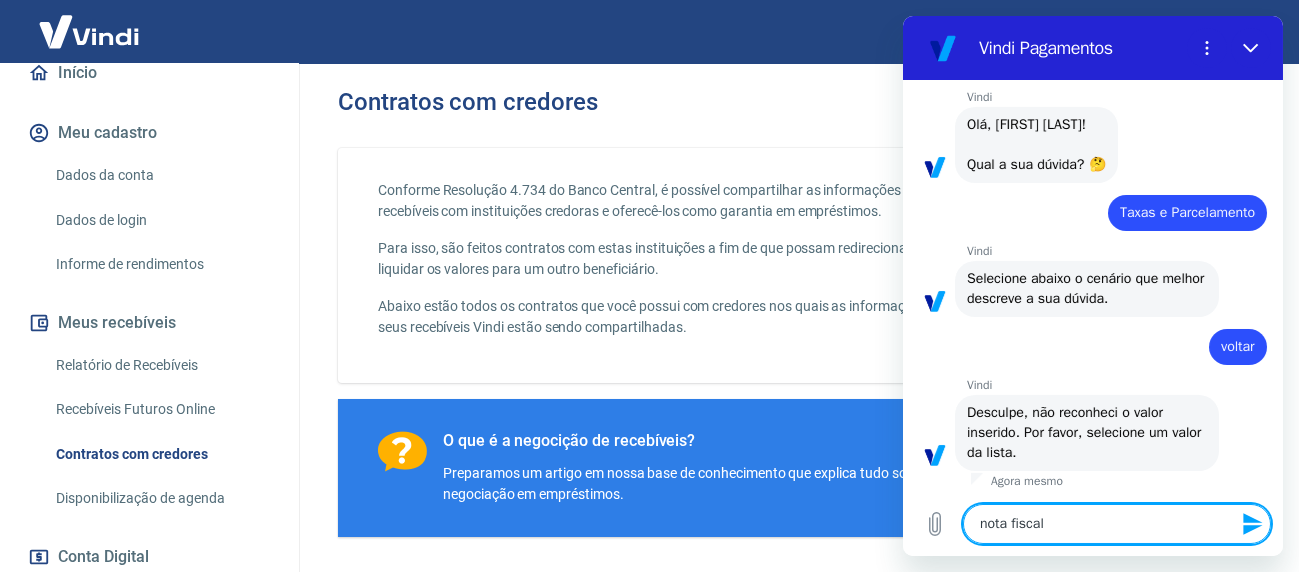 type on "nota fiscal" 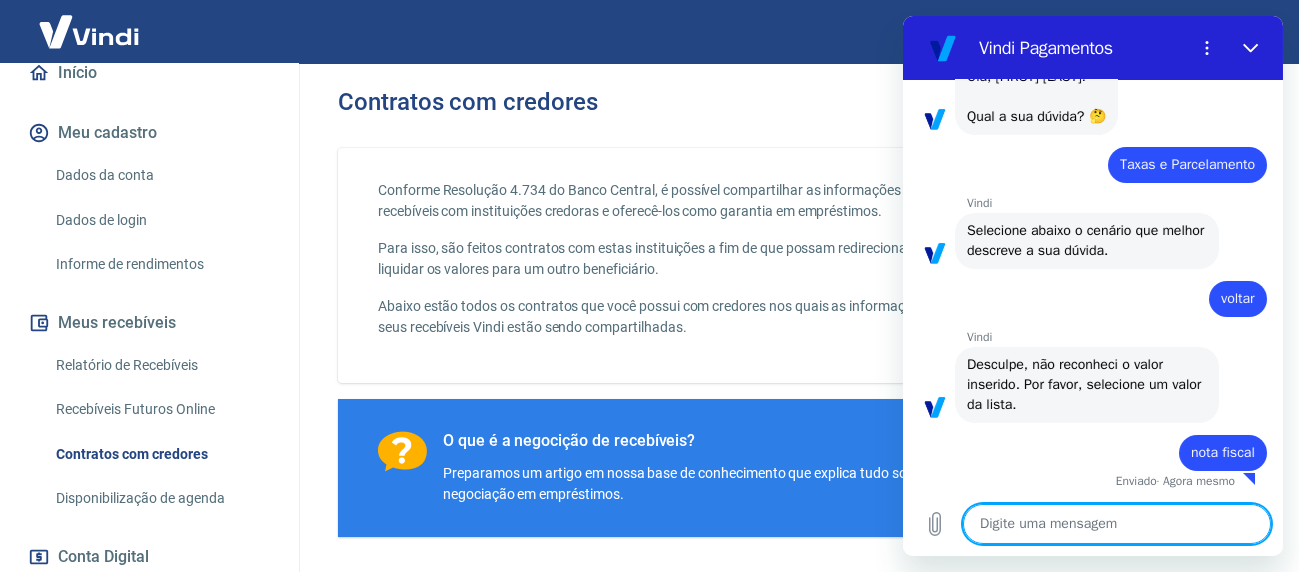 type on "x" 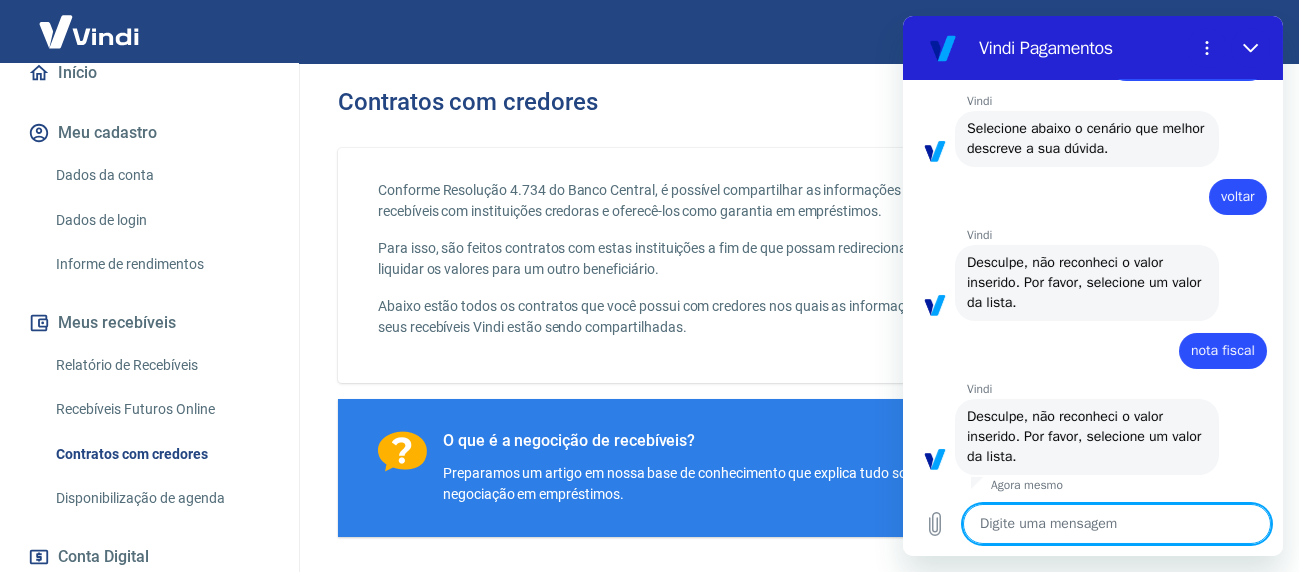 scroll, scrollTop: 234, scrollLeft: 0, axis: vertical 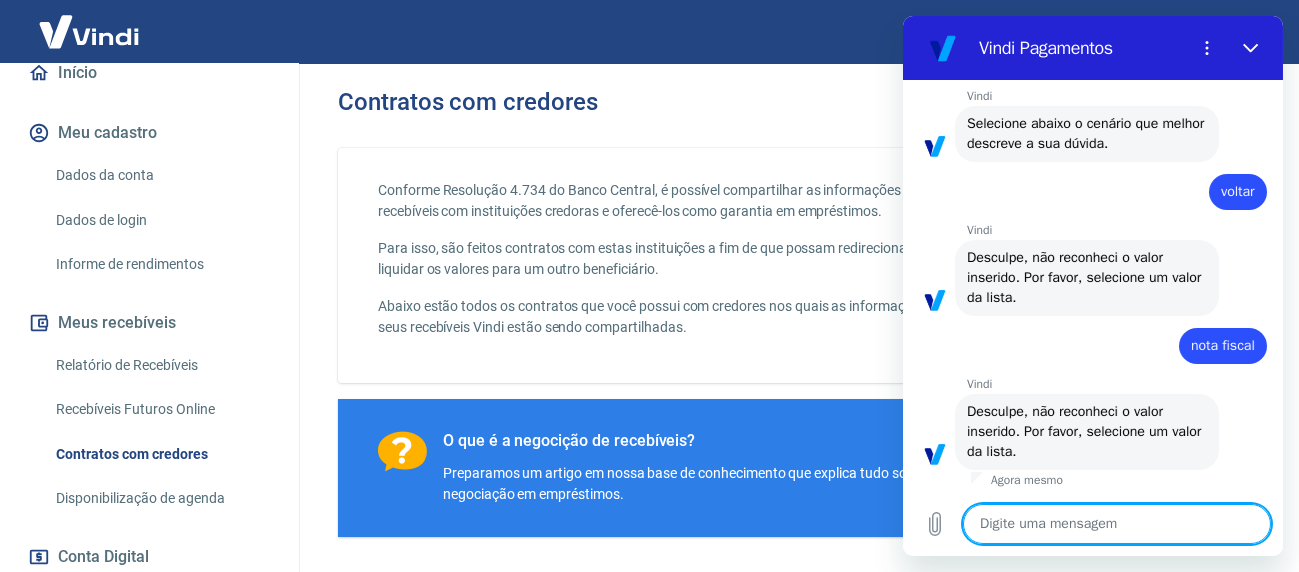 type on "h" 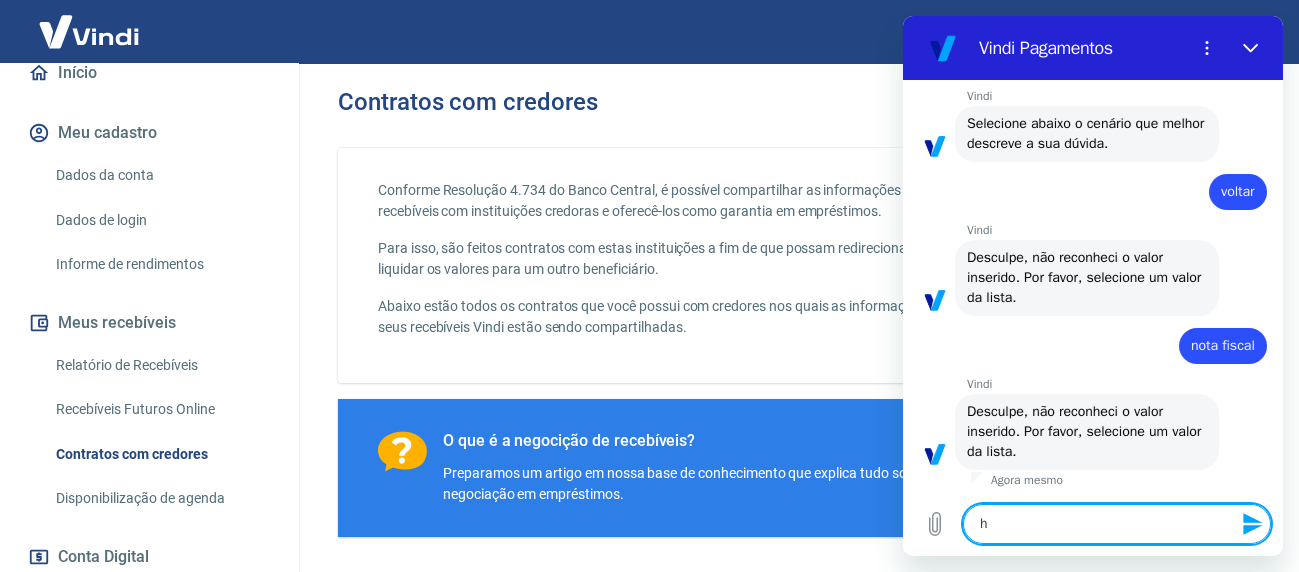 type on "hu" 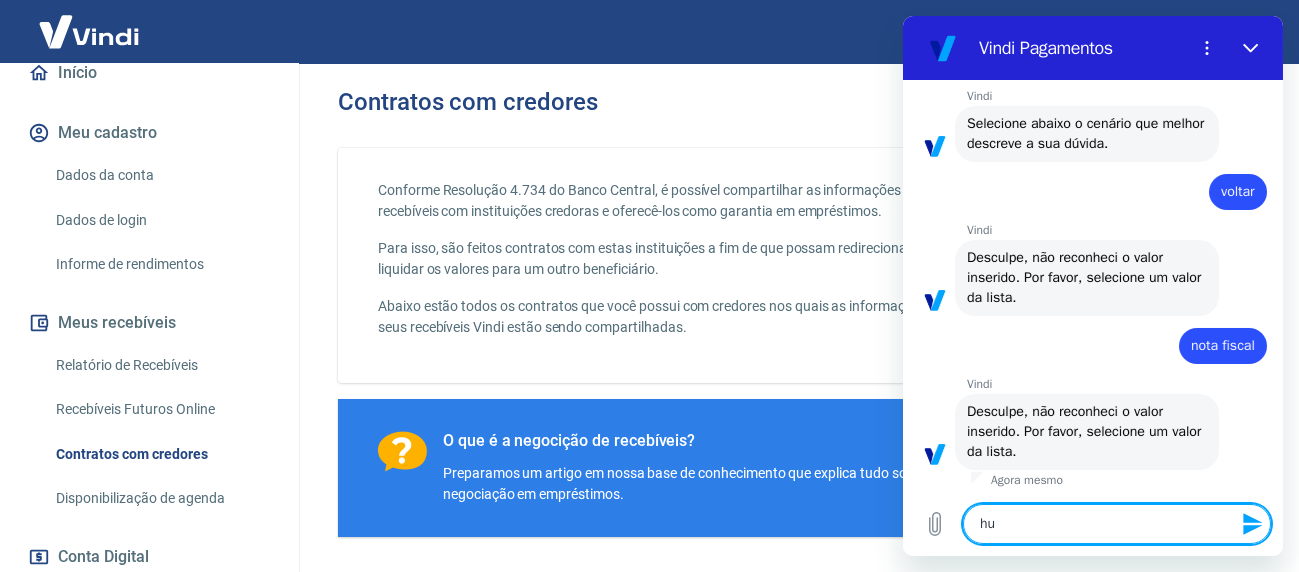 type on "hum" 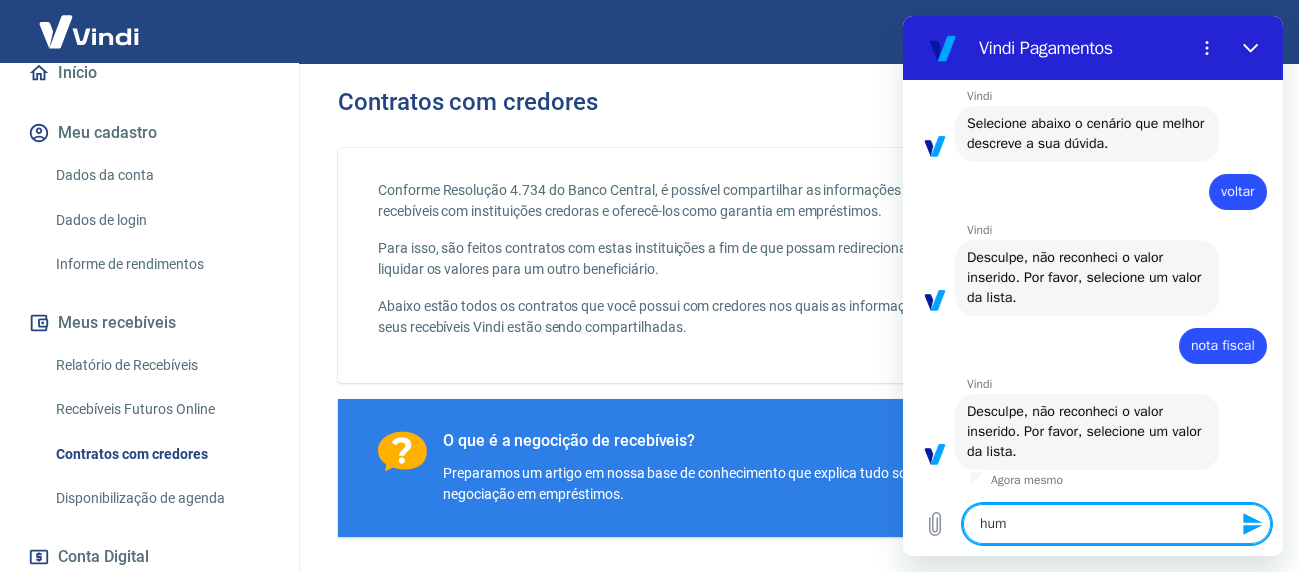 type on "huma" 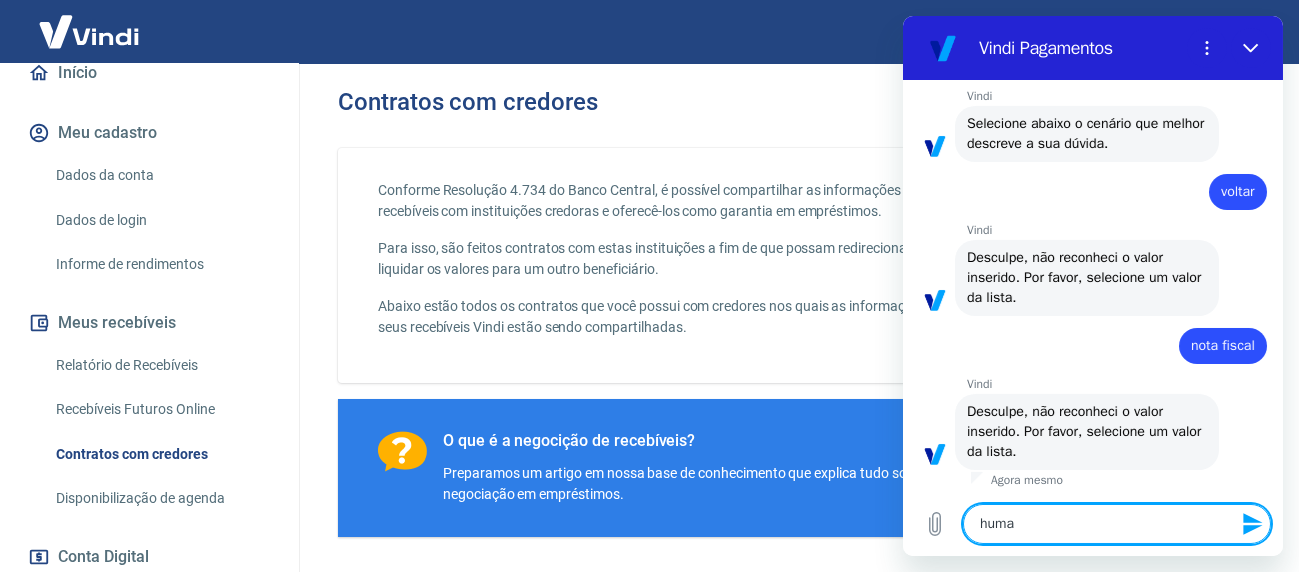type on "human" 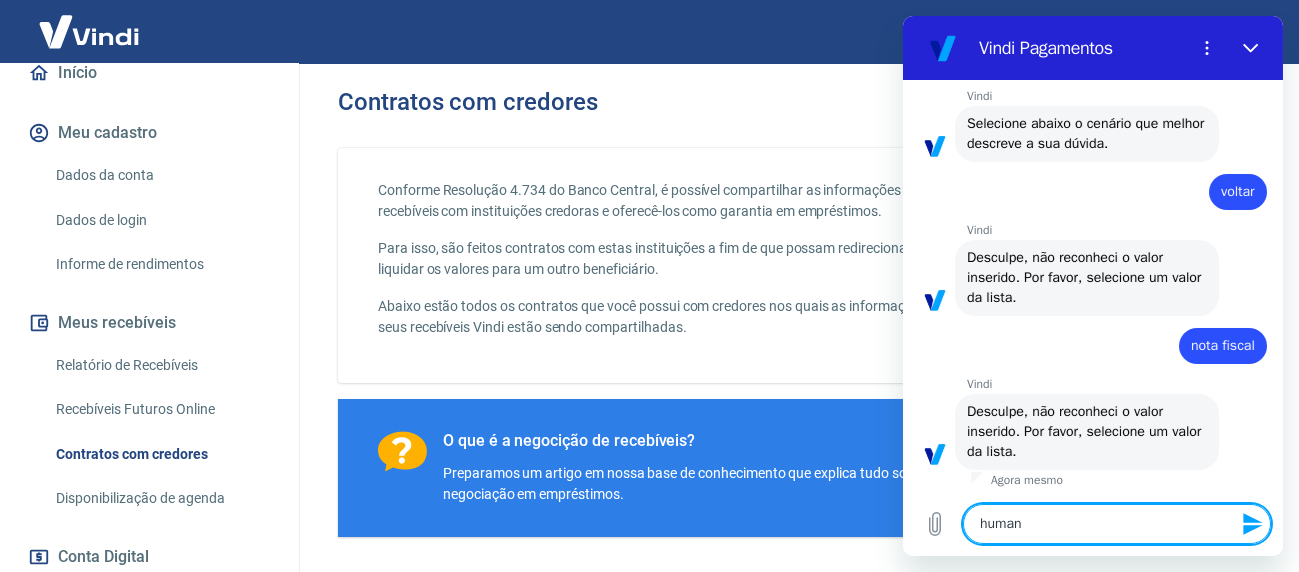 type on "humano" 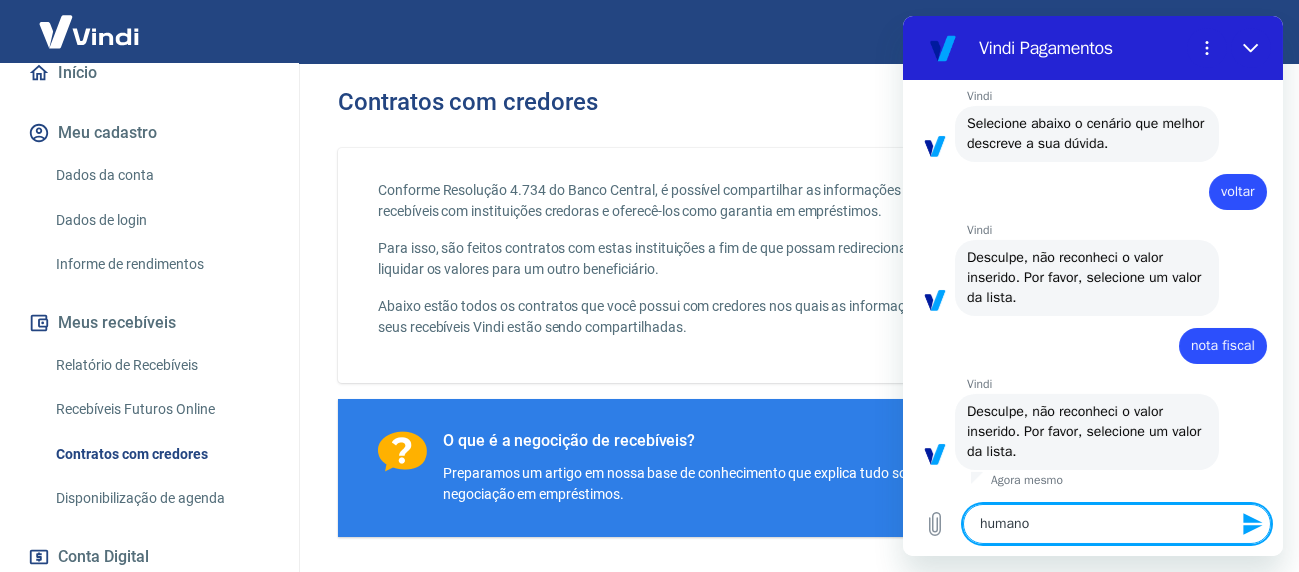 type on "humano" 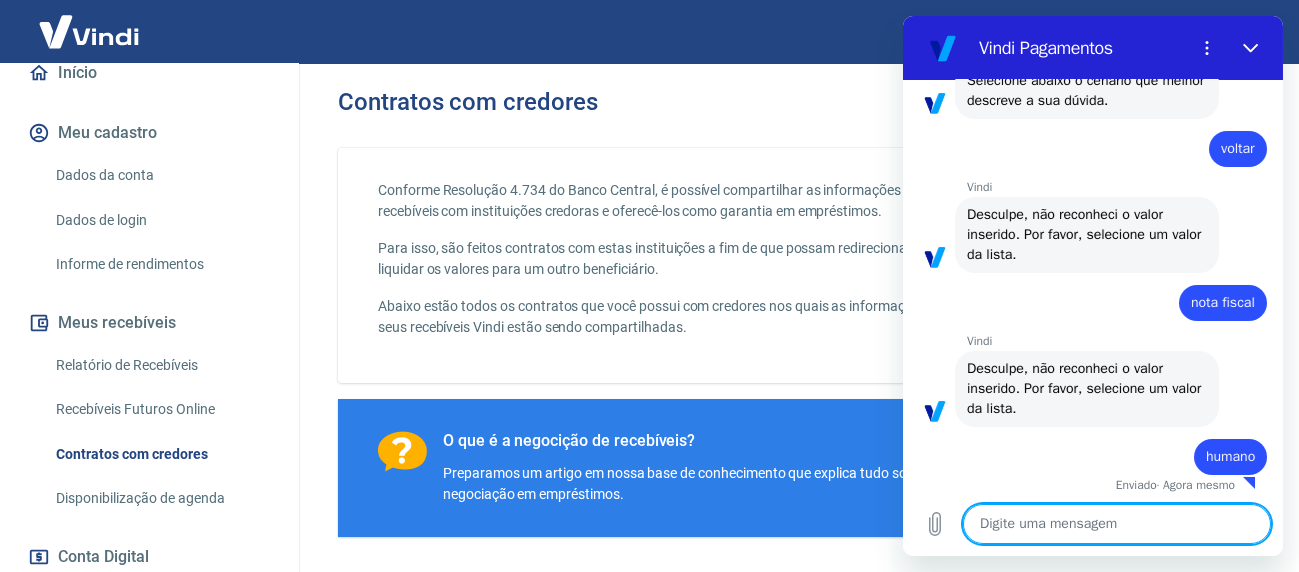 scroll, scrollTop: 281, scrollLeft: 0, axis: vertical 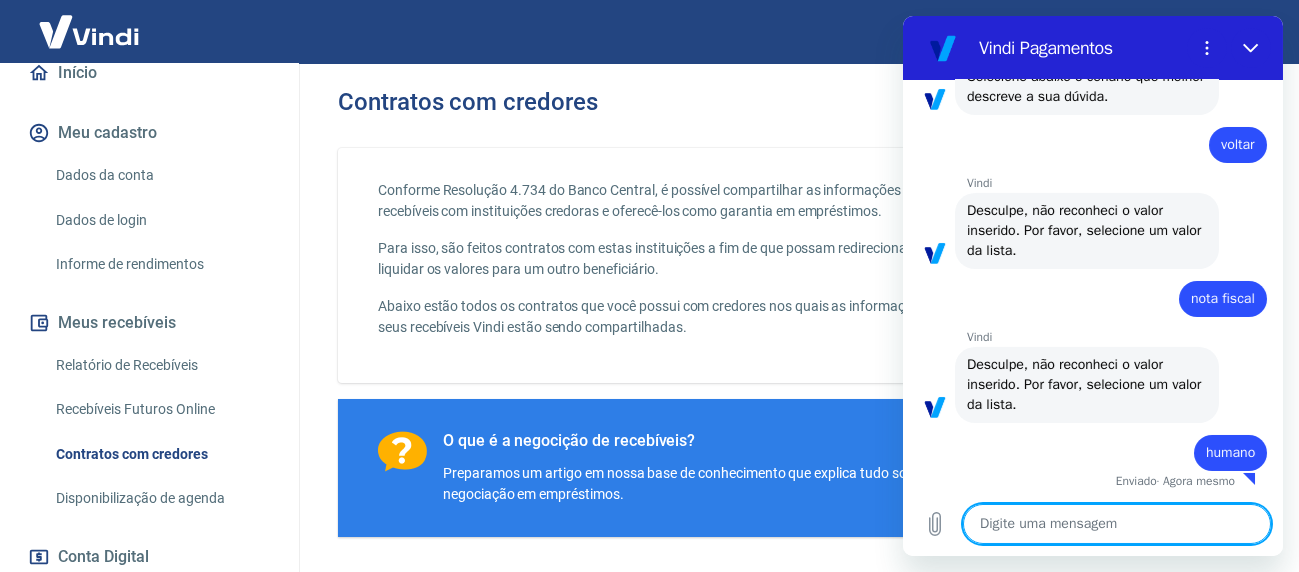 type on "x" 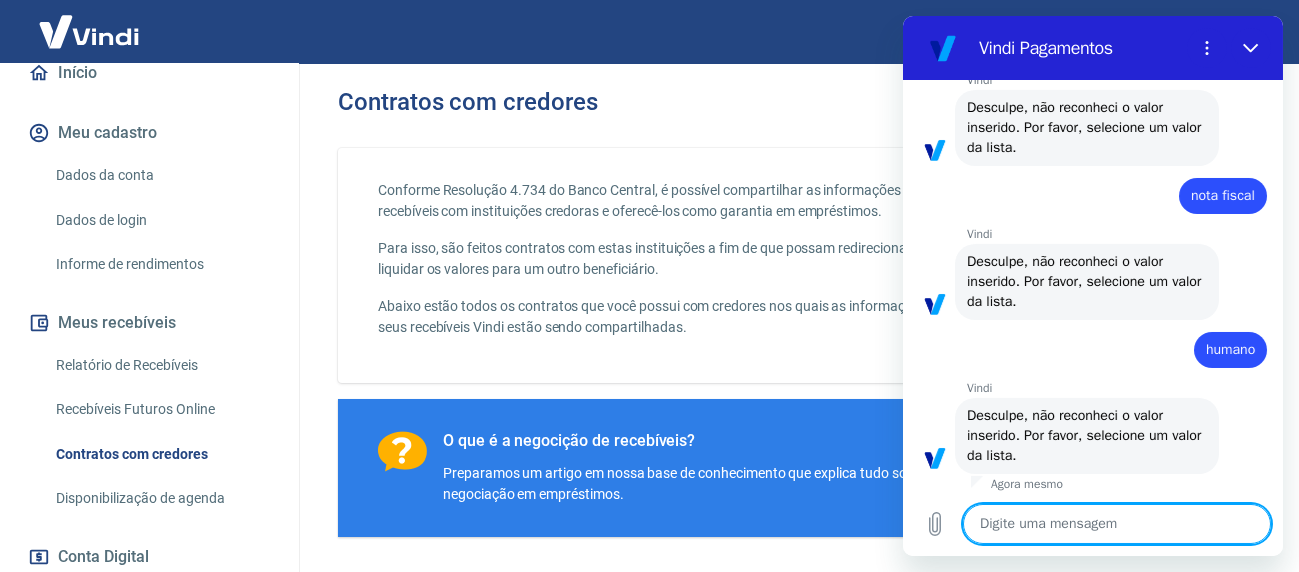 scroll, scrollTop: 388, scrollLeft: 0, axis: vertical 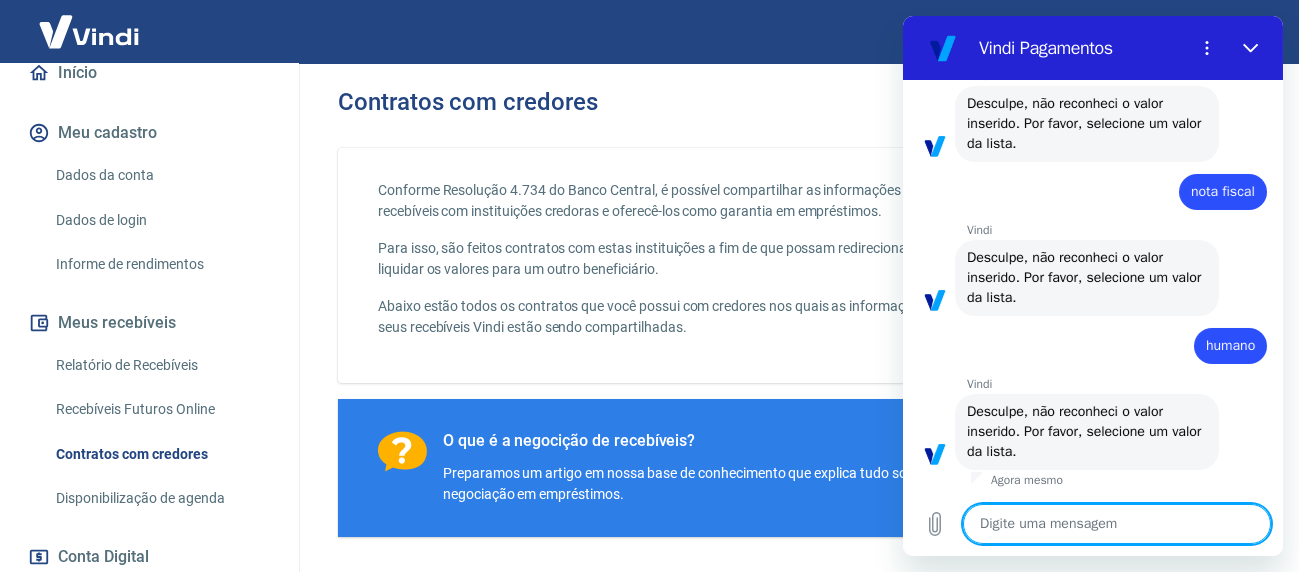 type on "e" 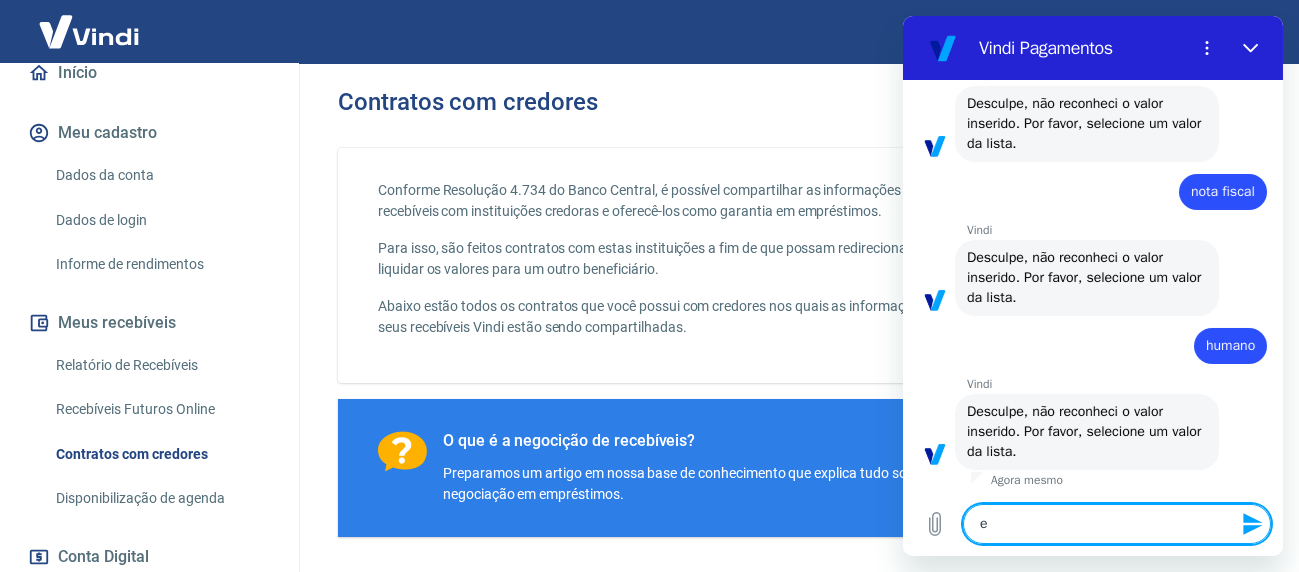 type on "es" 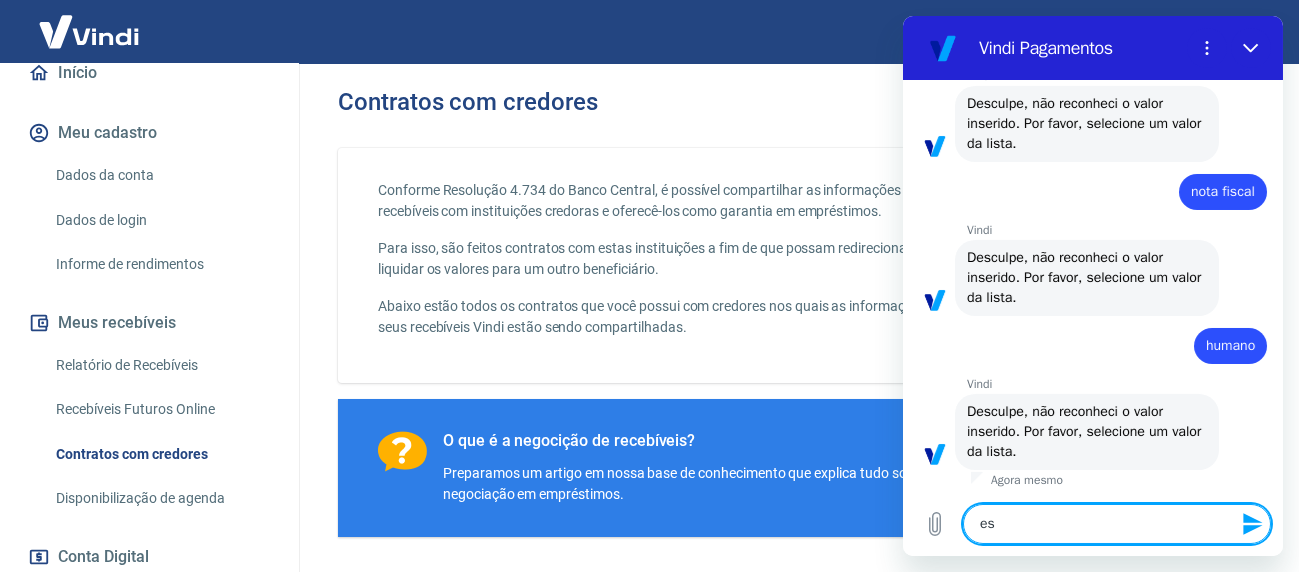 type on "esp" 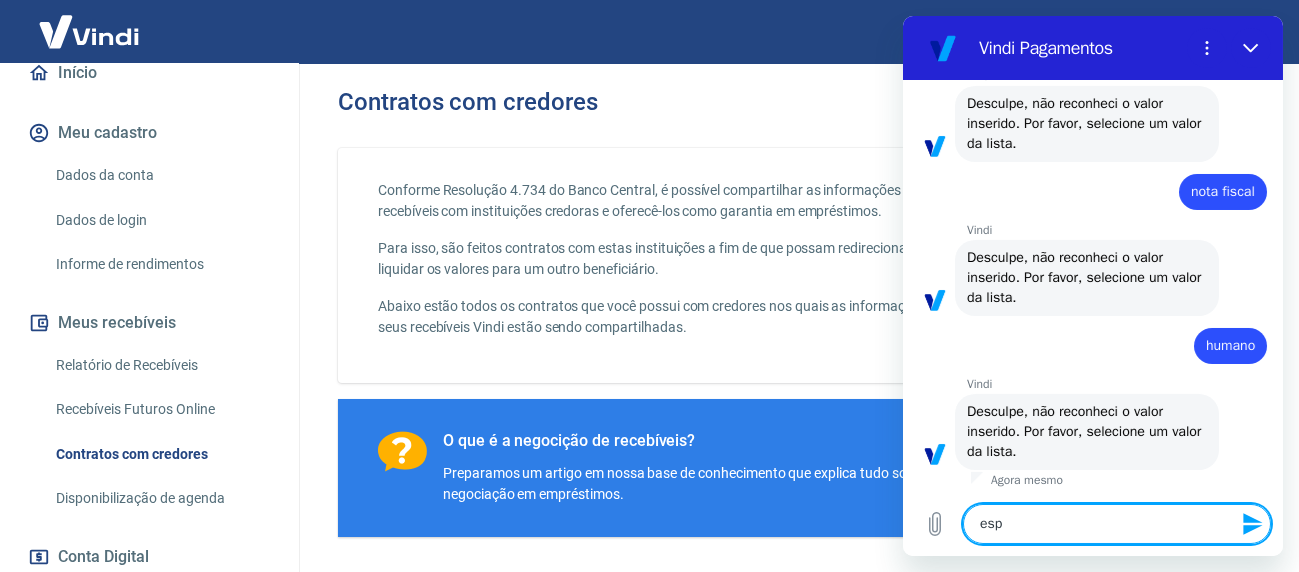 type on "espe" 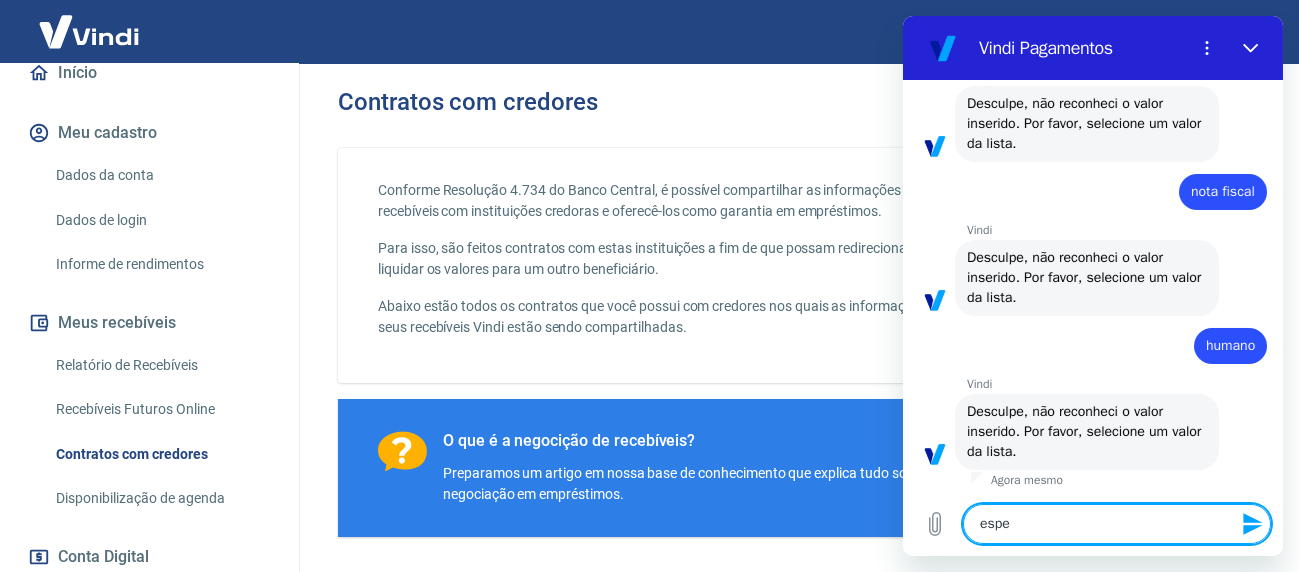 type on "x" 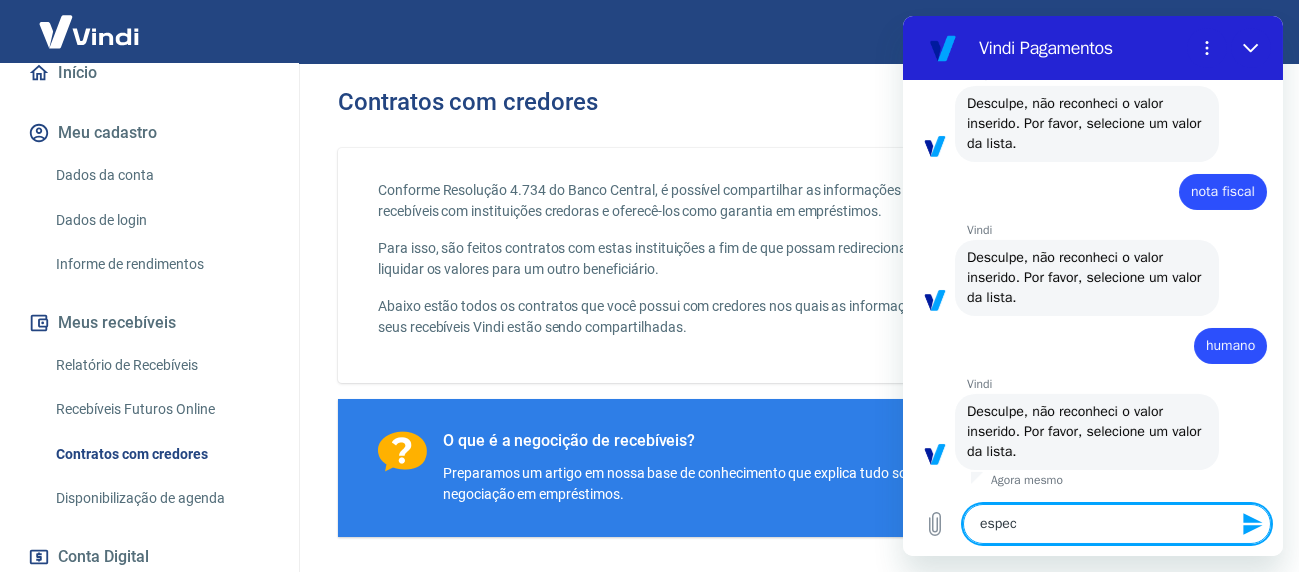 type on "especi" 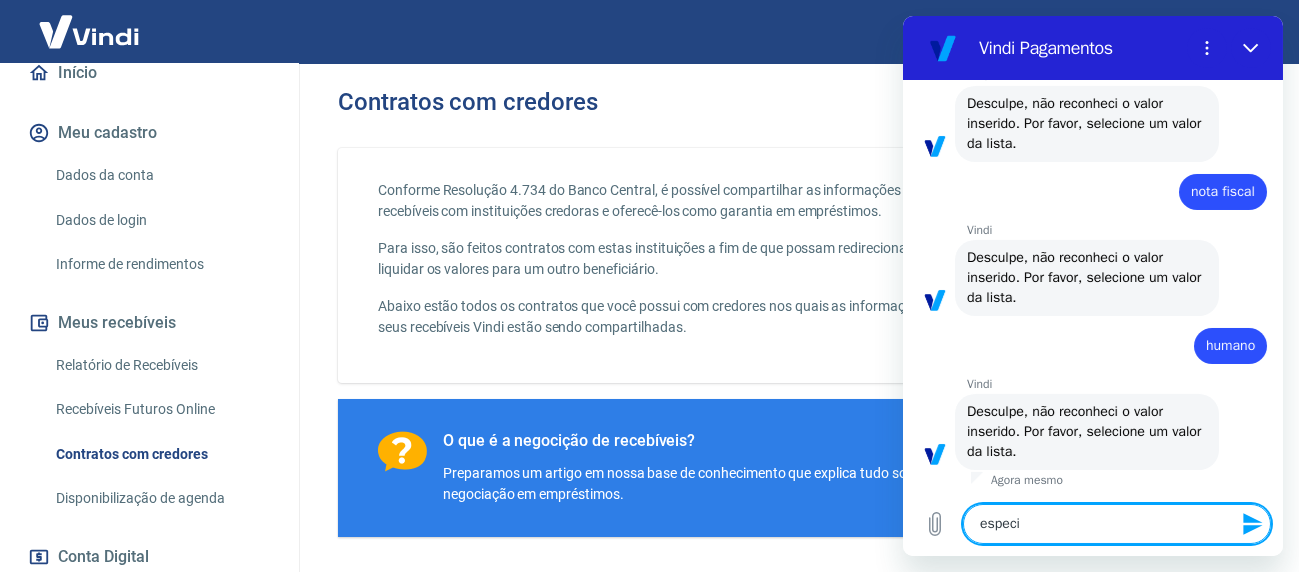 type on "especia" 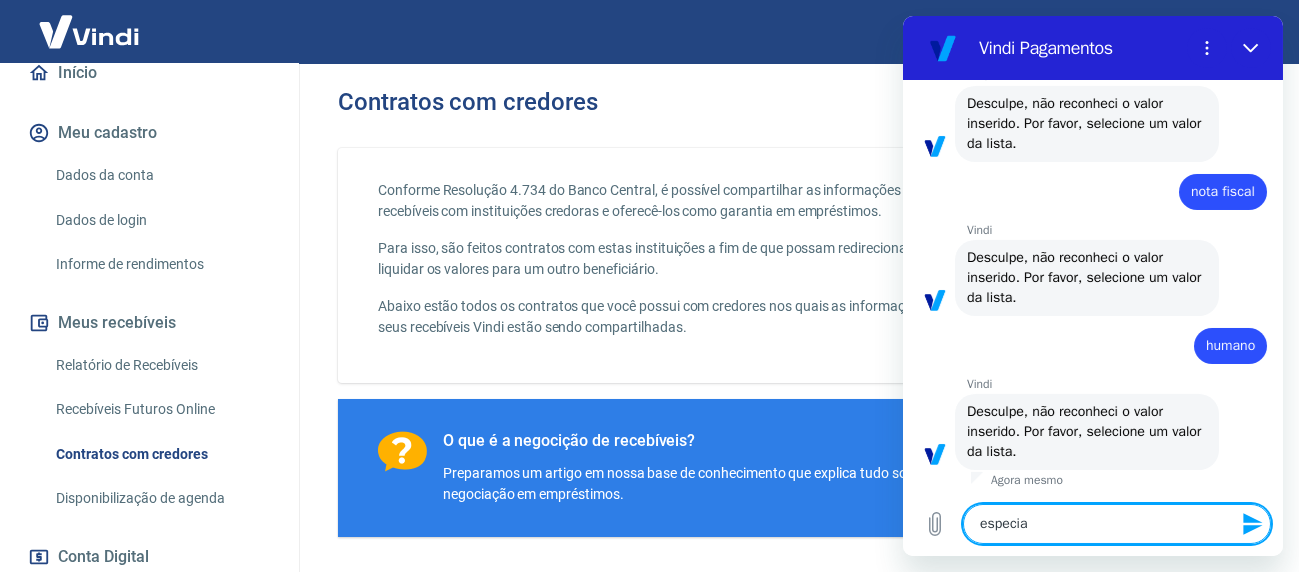 type on "especial" 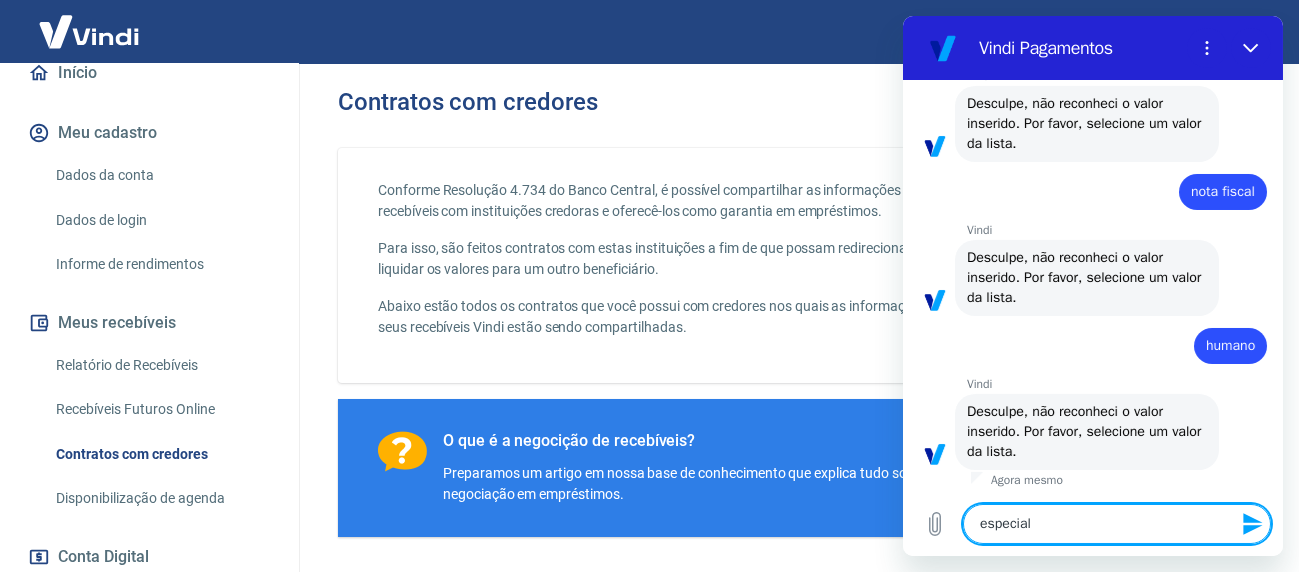 type on "especiali" 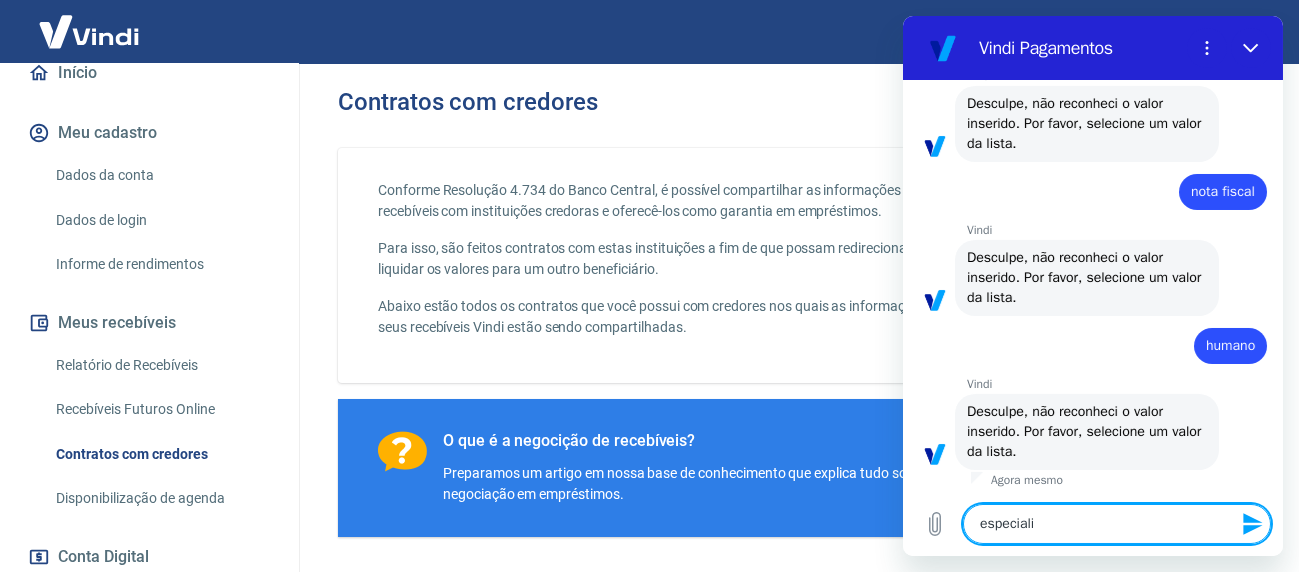type on "especialis" 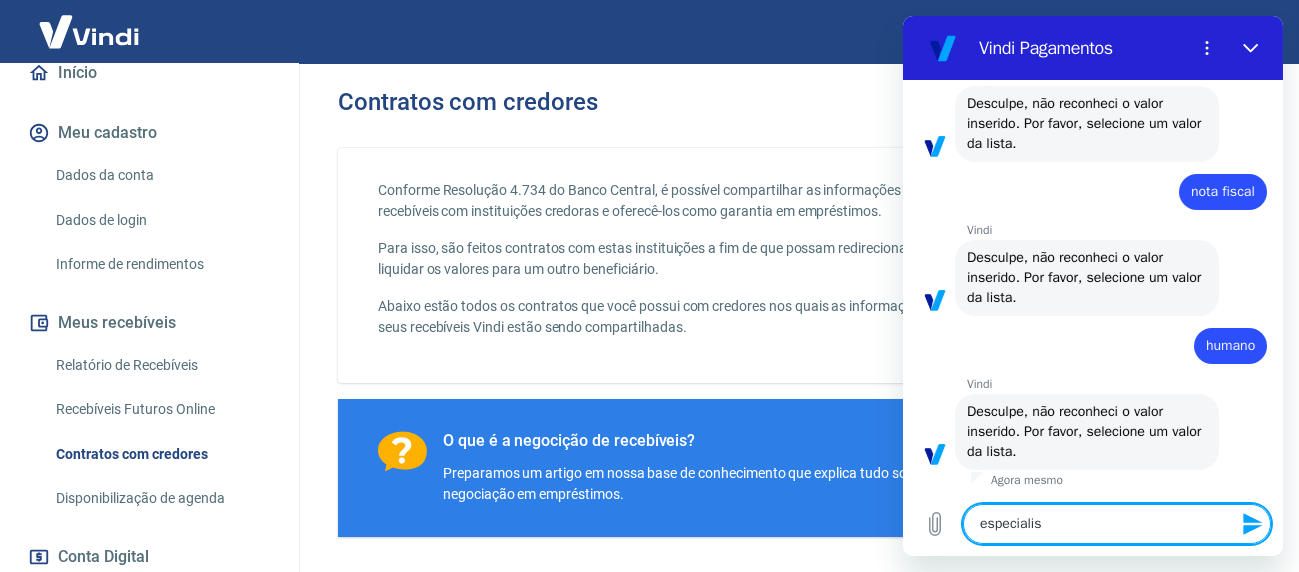 type on "especialist" 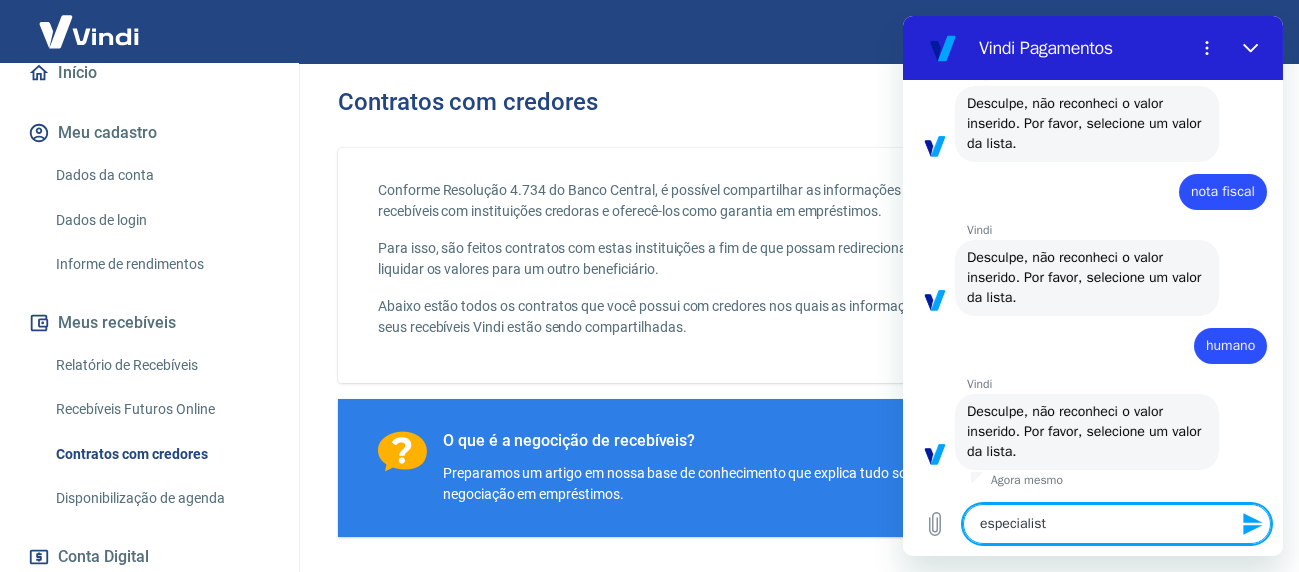 type on "especialista" 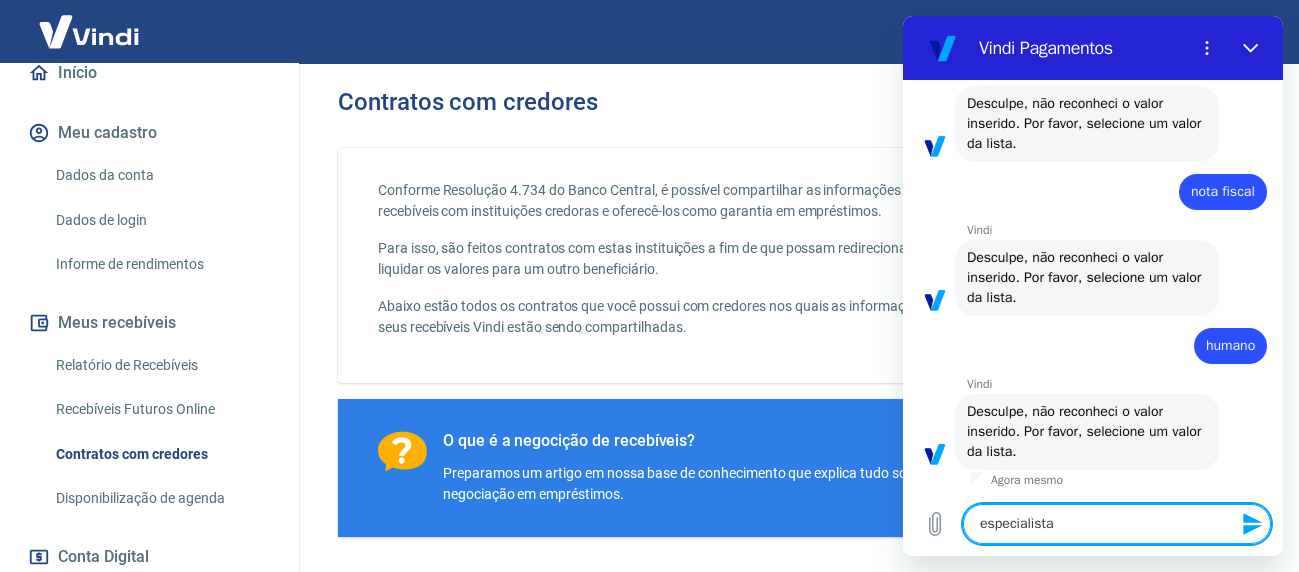 type 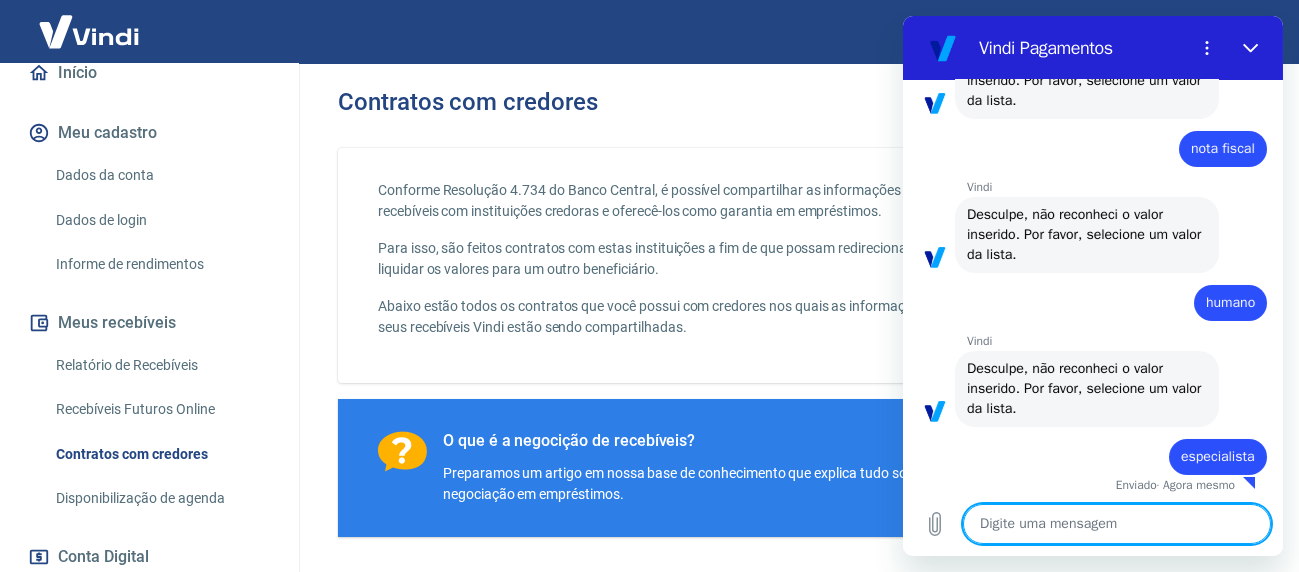 scroll, scrollTop: 436, scrollLeft: 0, axis: vertical 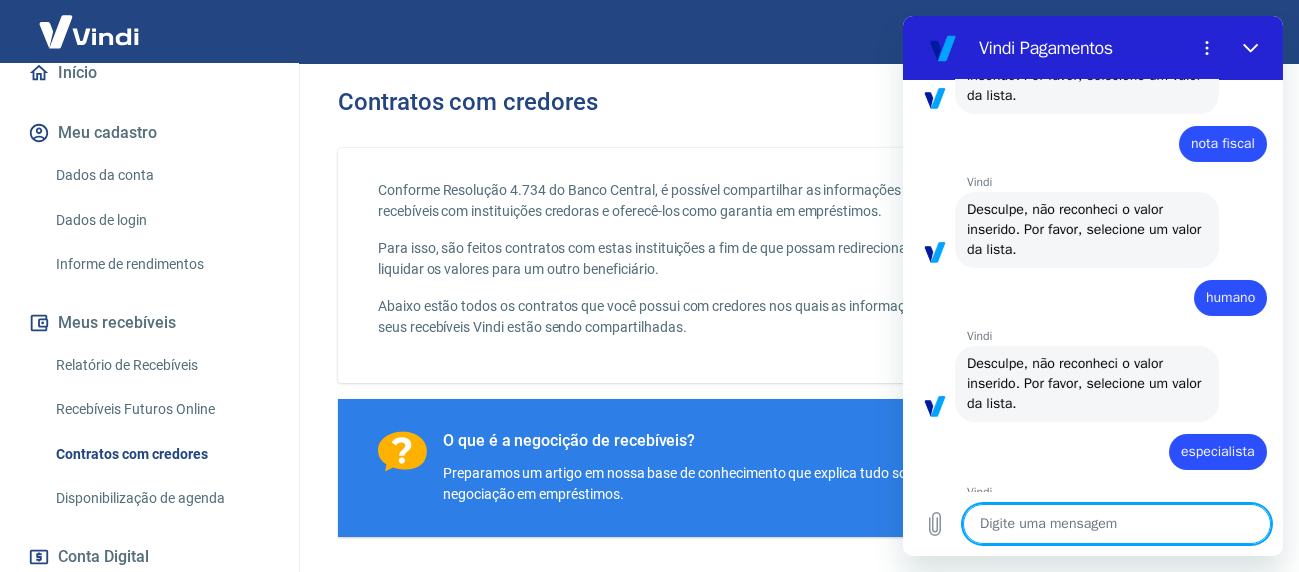 type on "x" 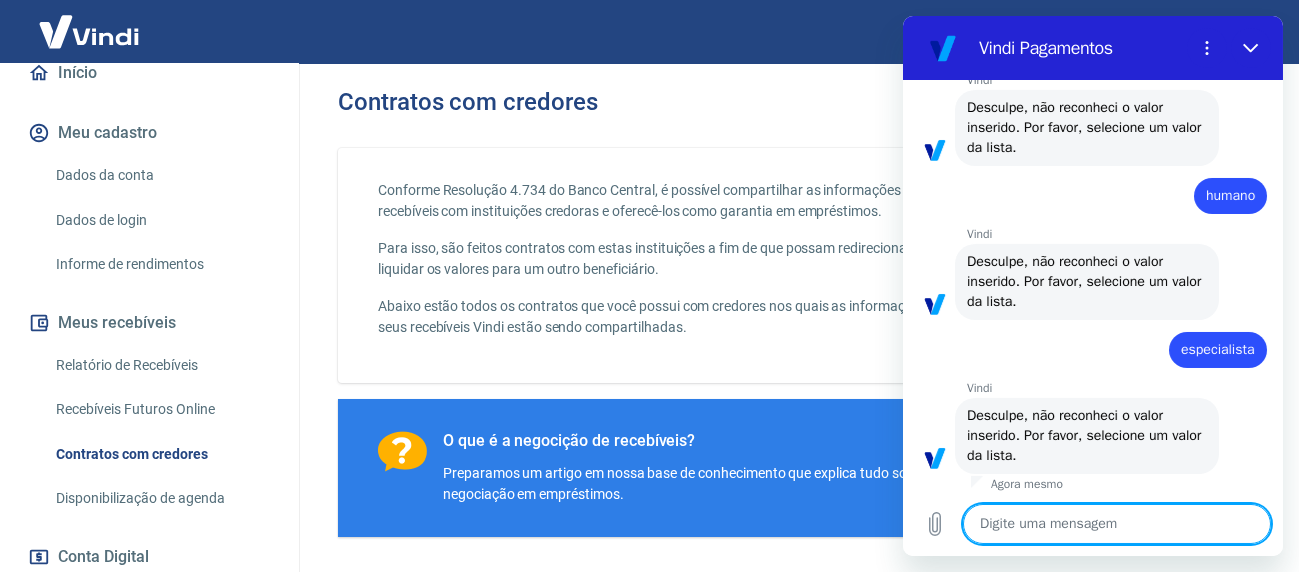 scroll, scrollTop: 542, scrollLeft: 0, axis: vertical 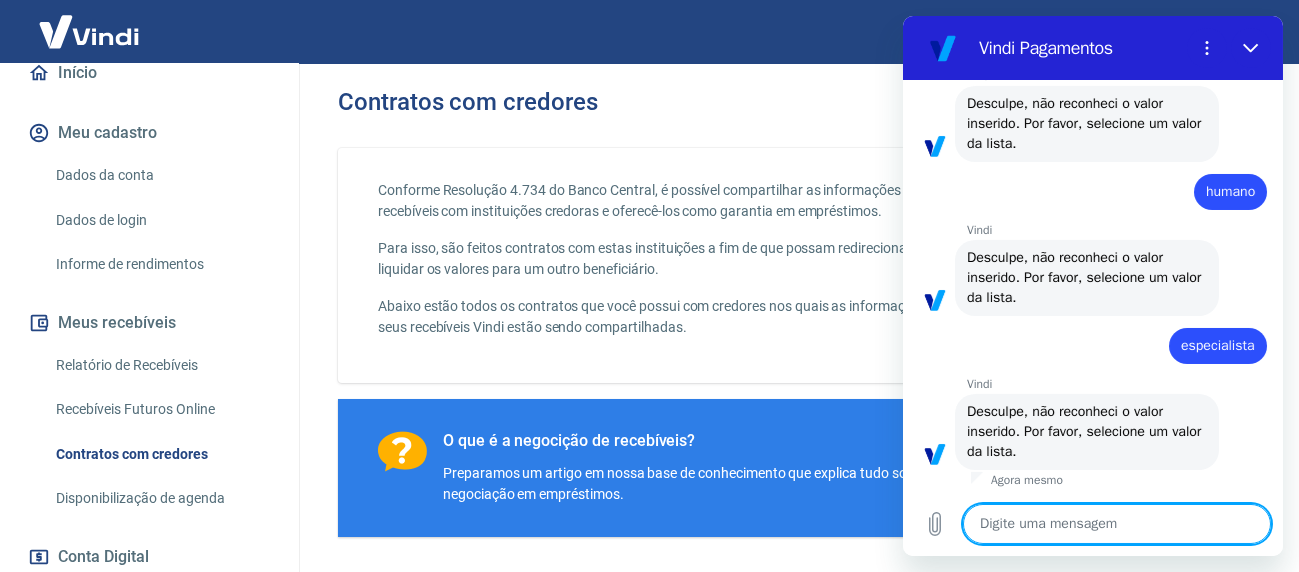 type on "a" 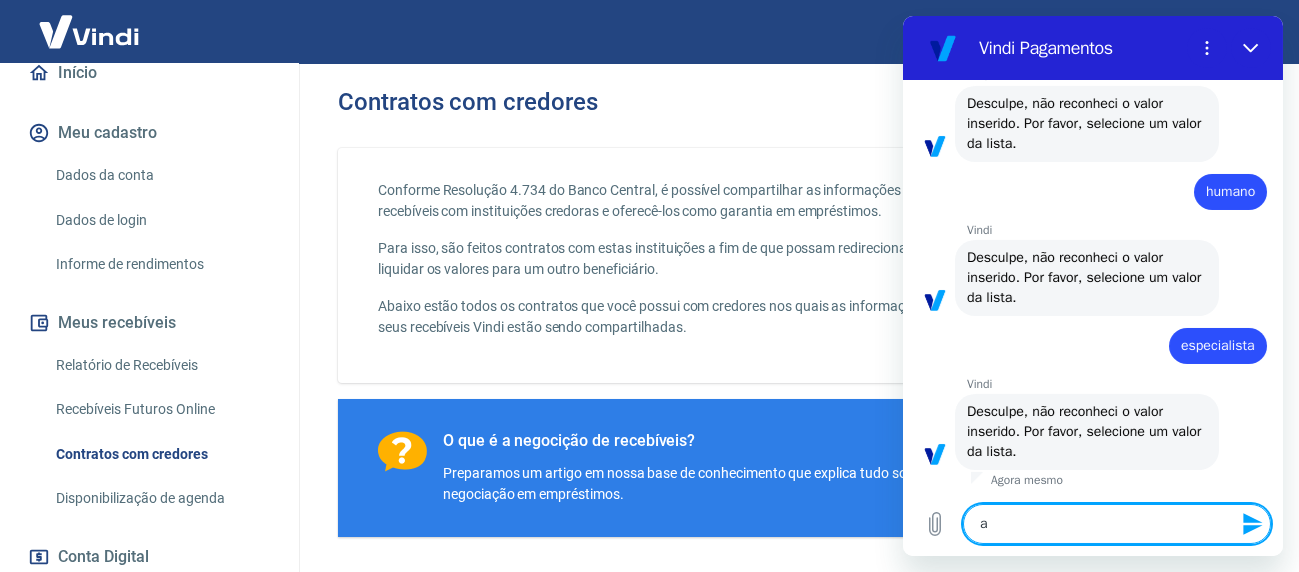 type on "at" 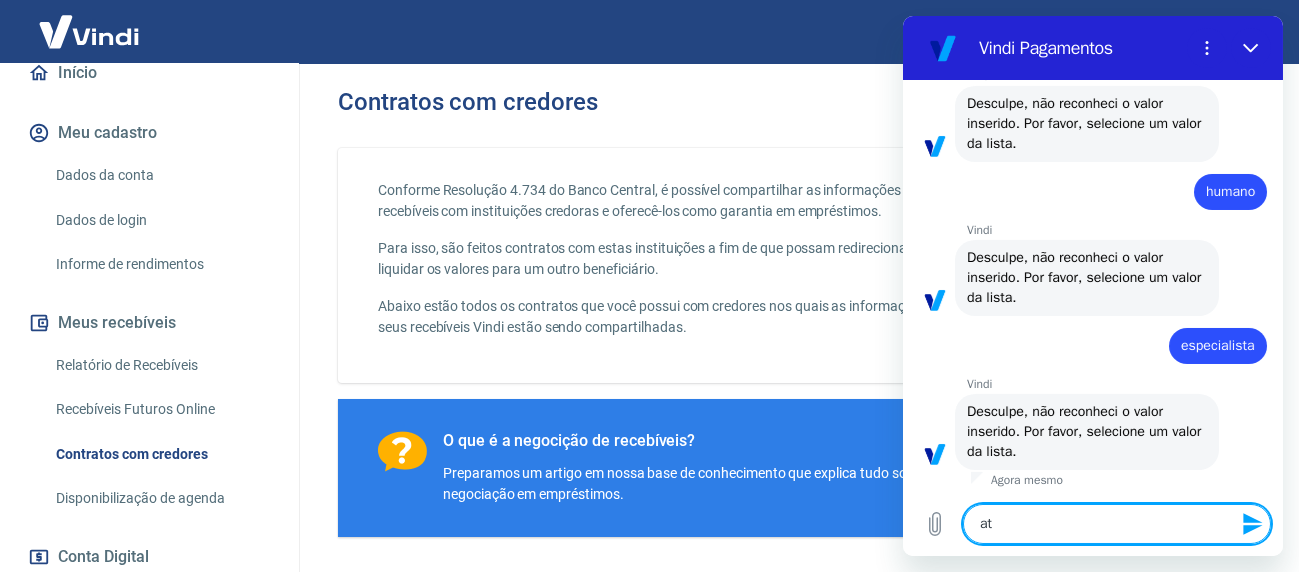 type on "ate" 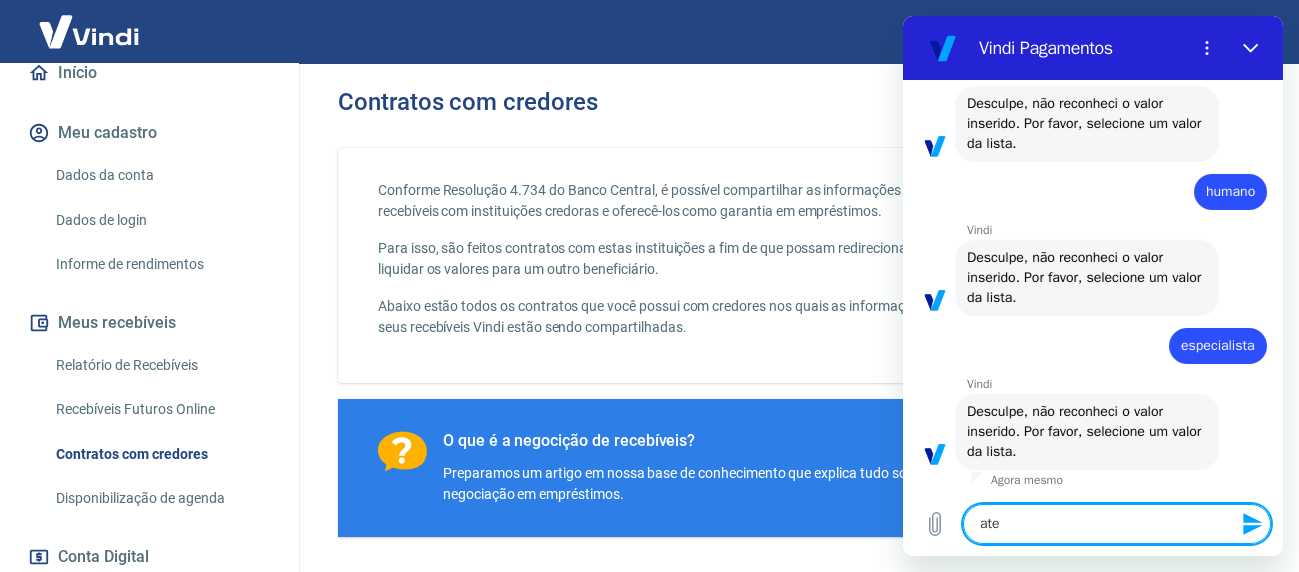 type on "aten" 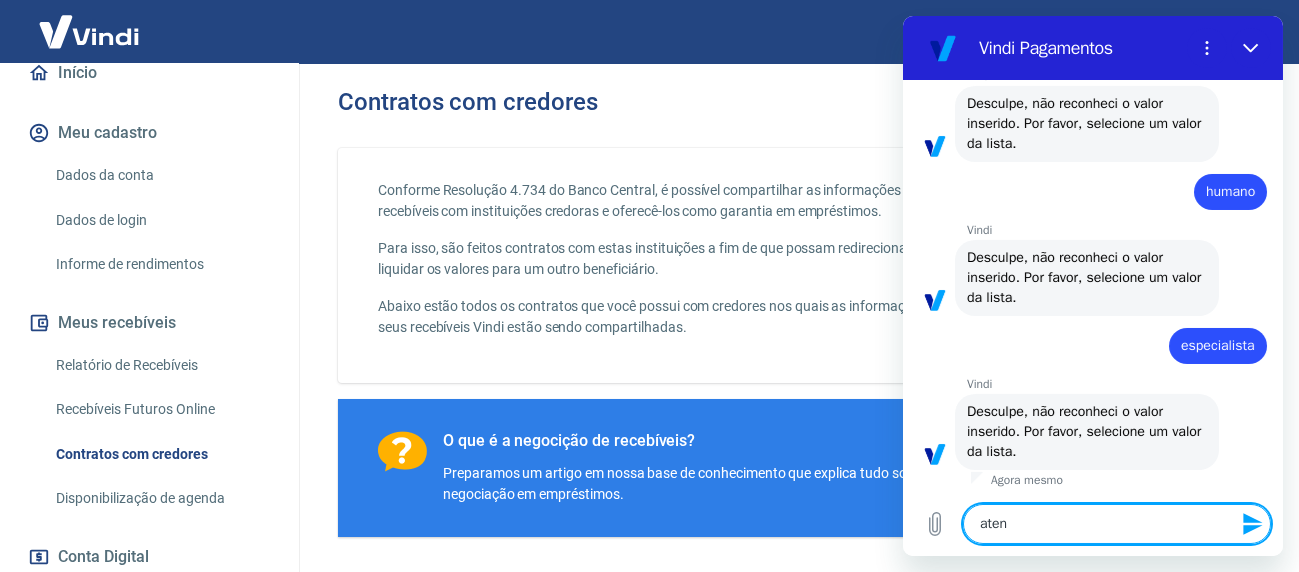 type on "atend" 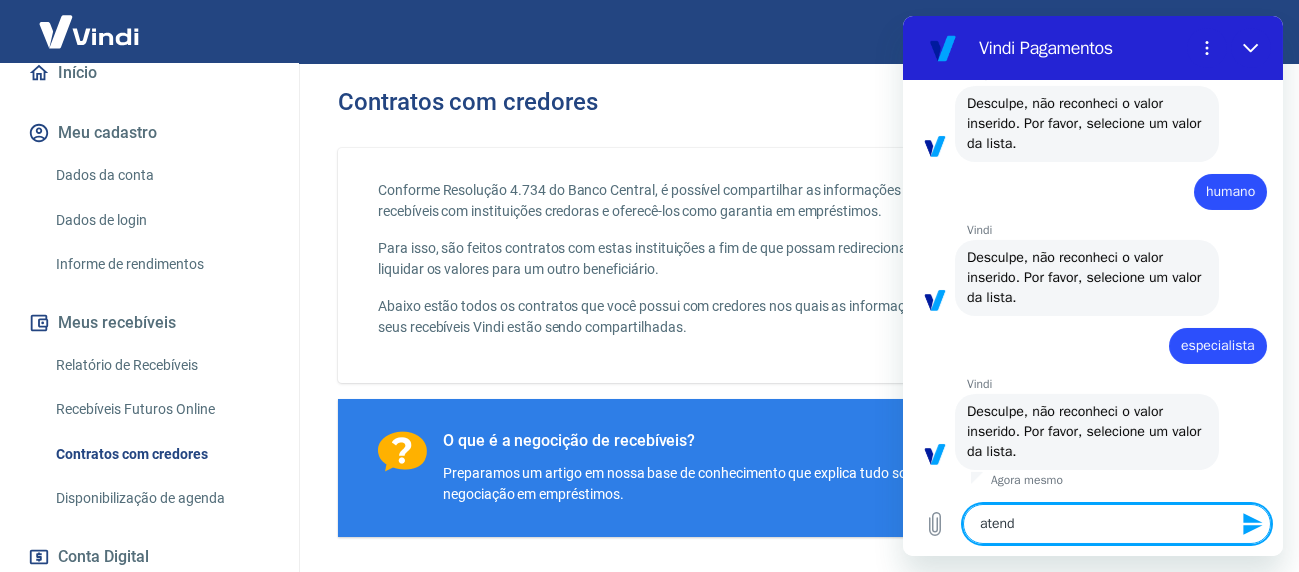 type on "atende" 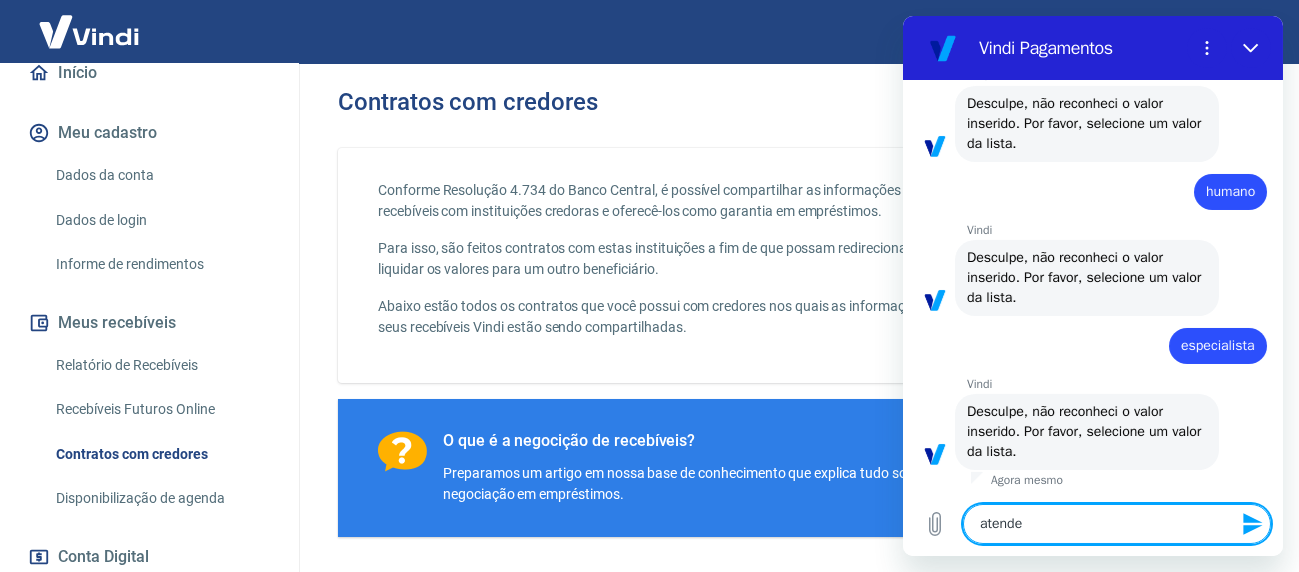 type on "atenden" 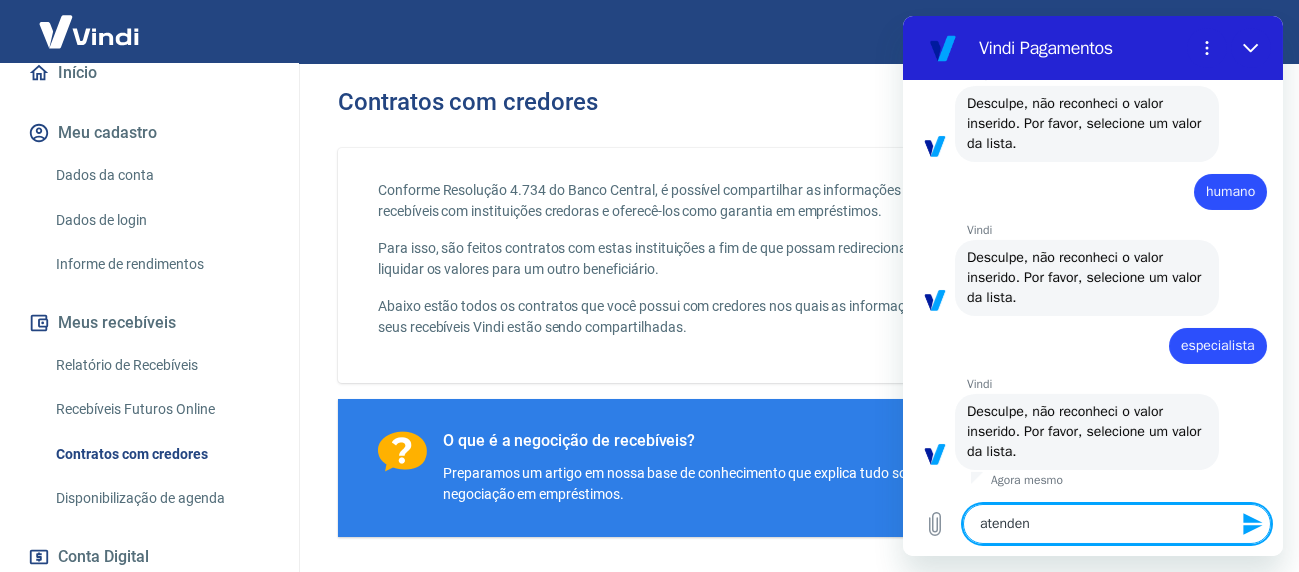 type on "atendent" 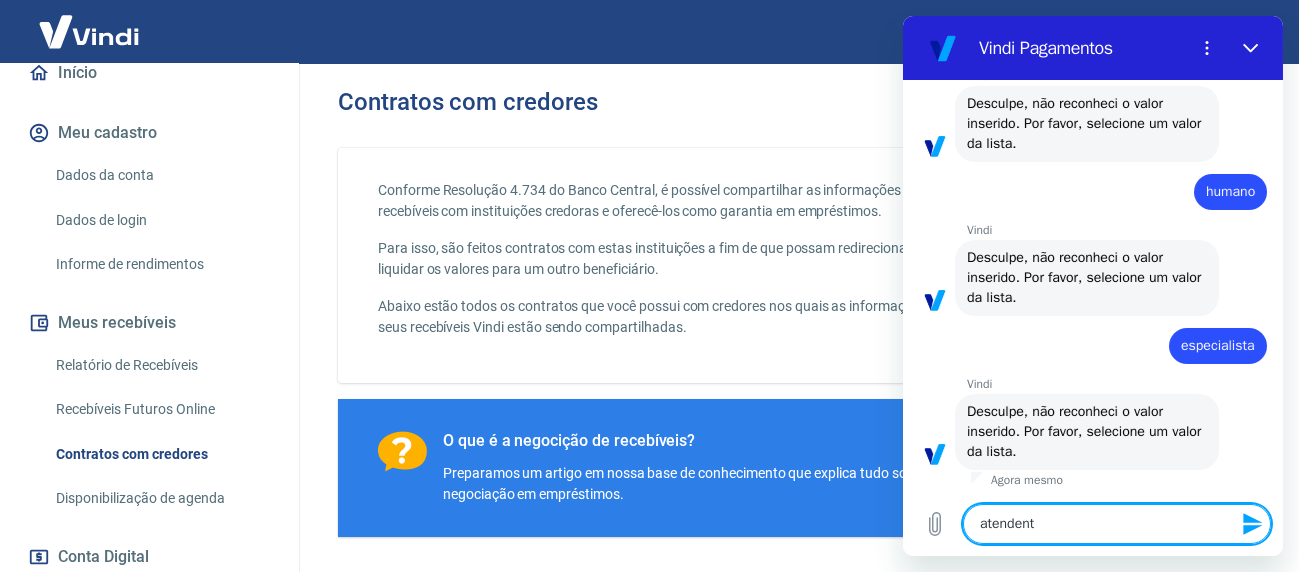 type on "atendente" 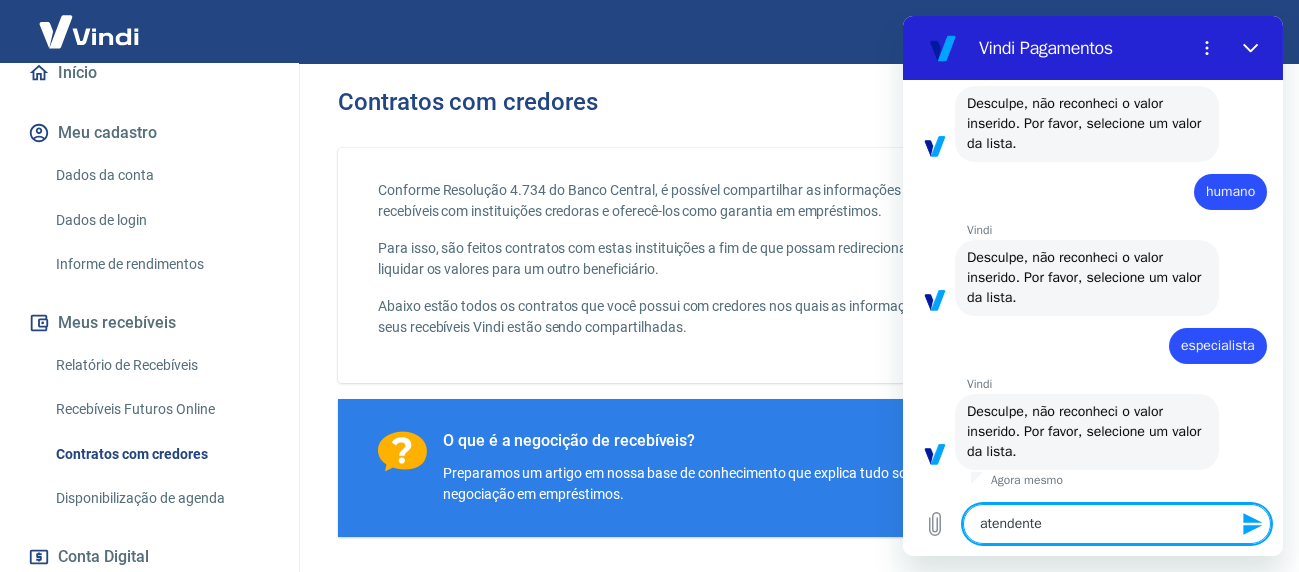 type 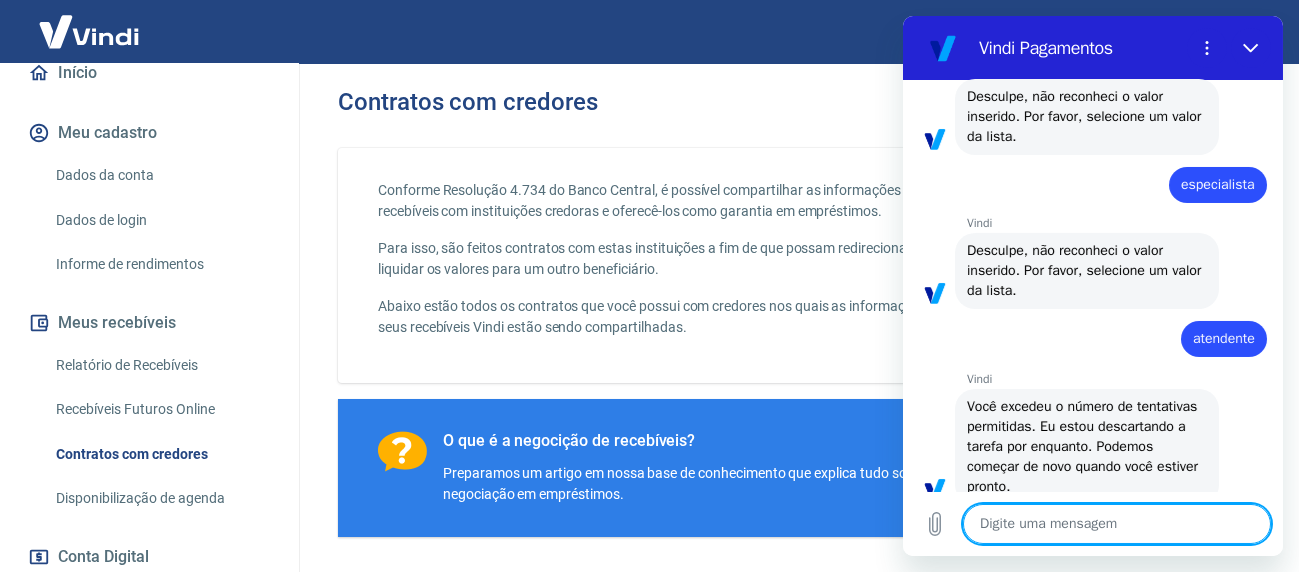 type on "x" 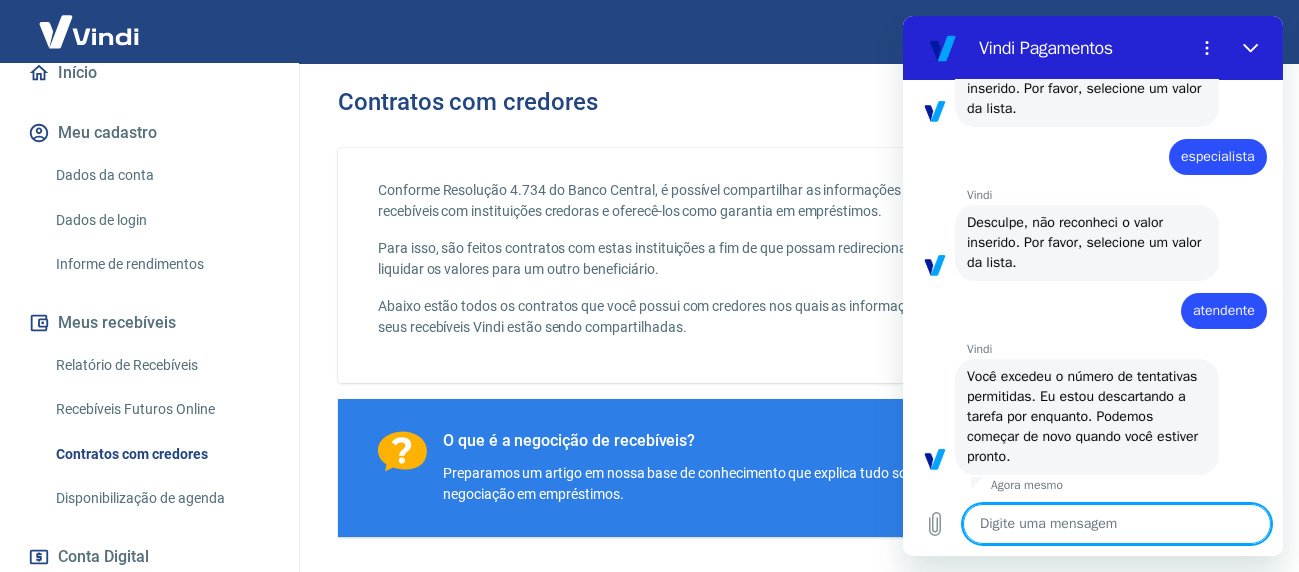 scroll, scrollTop: 735, scrollLeft: 0, axis: vertical 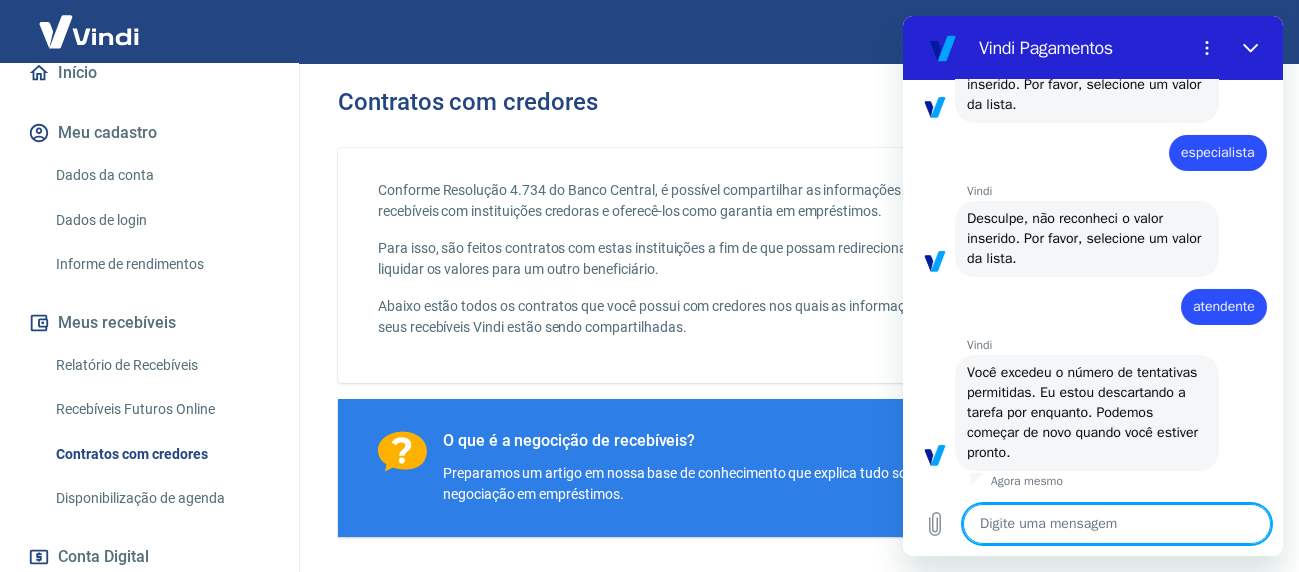 type on "a" 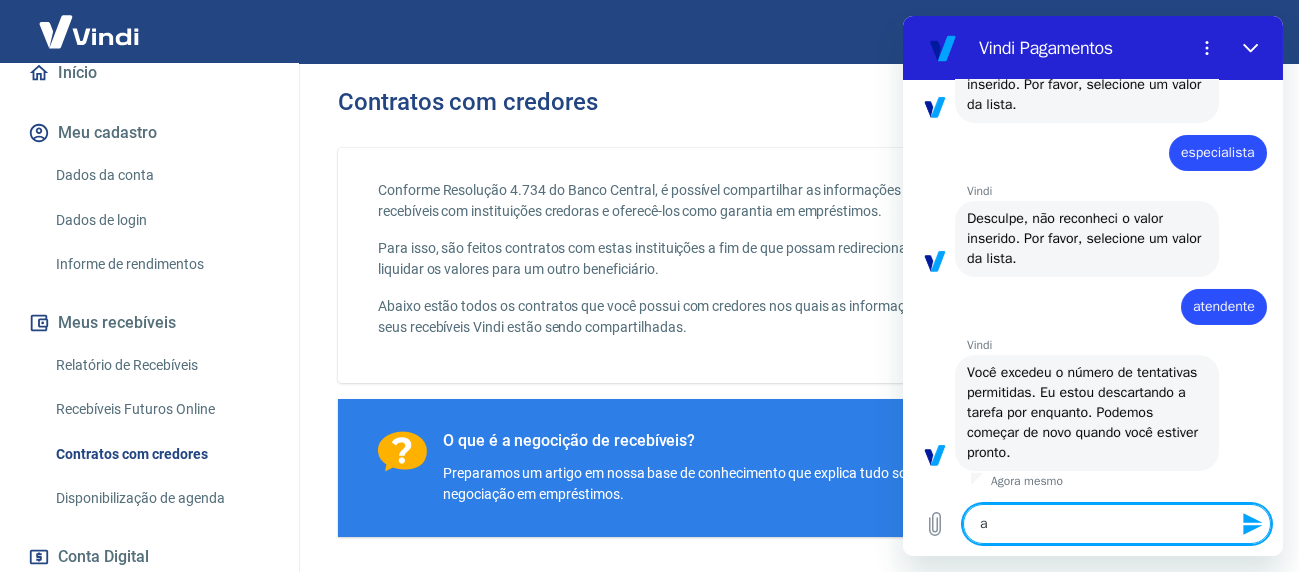 type on "at" 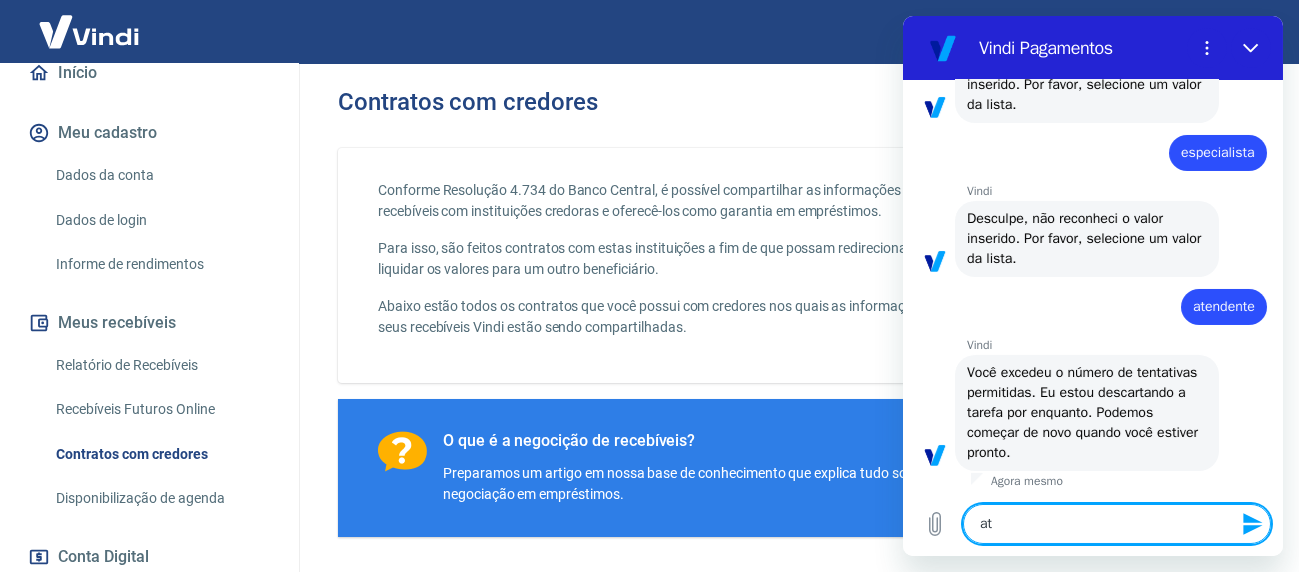 type on "ate" 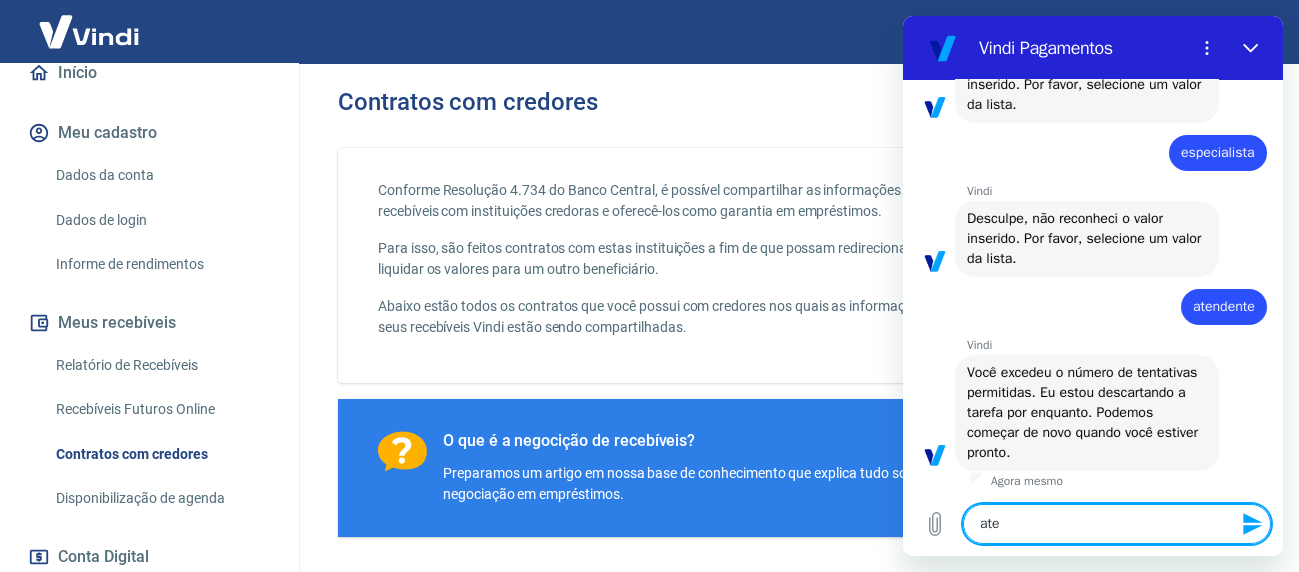 type on "aten" 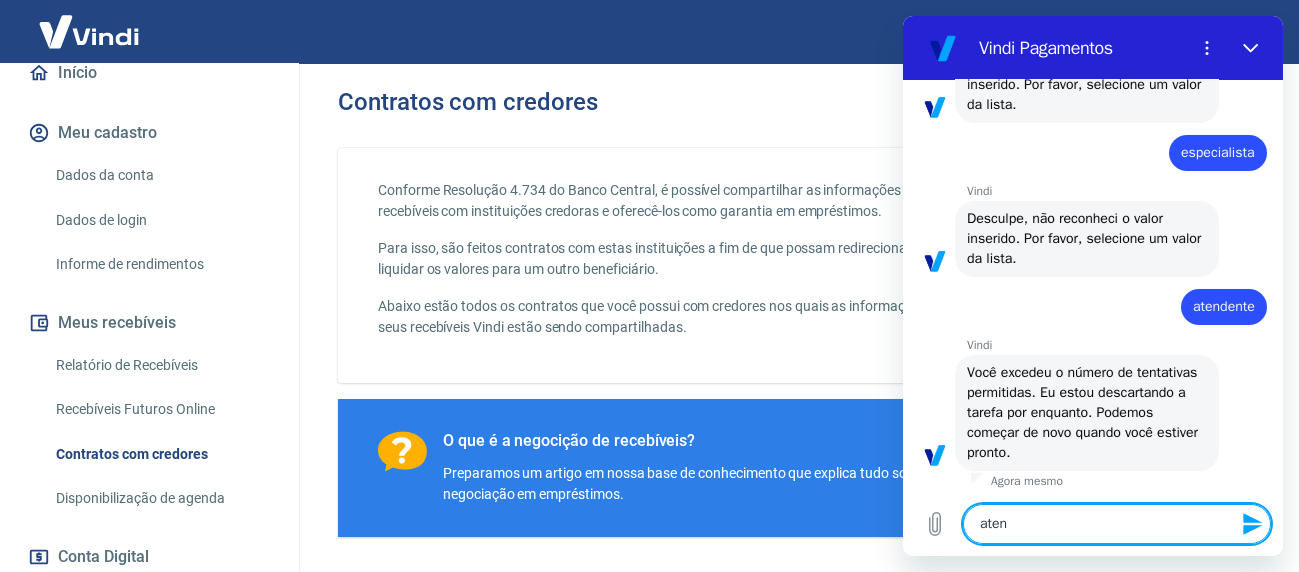 type on "atend" 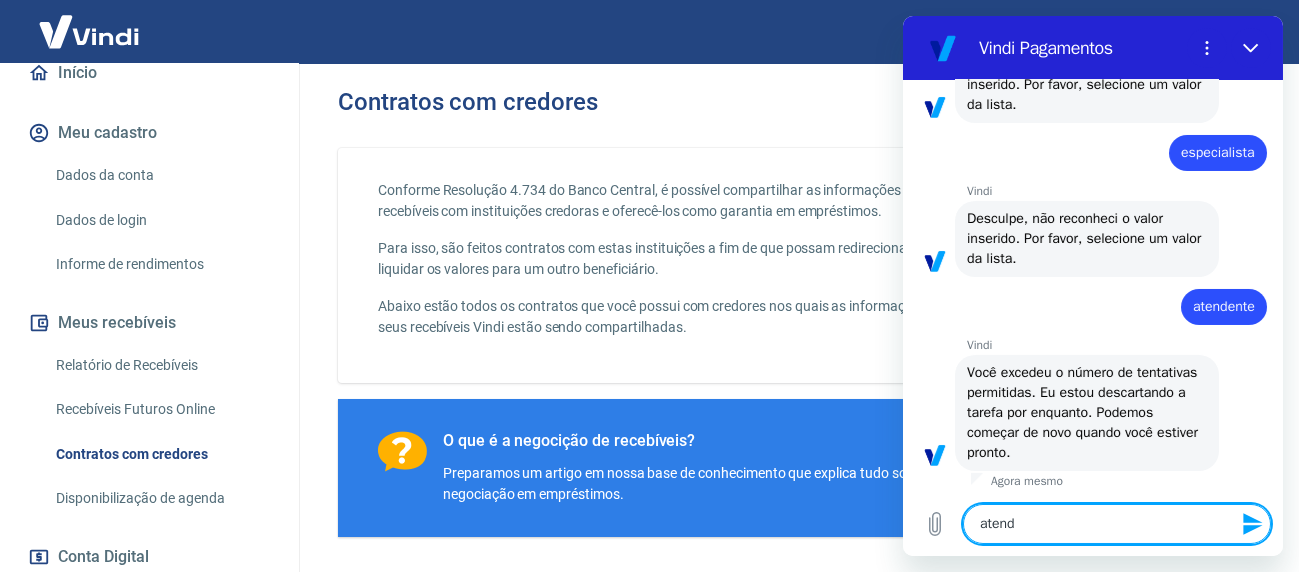 type on "atende" 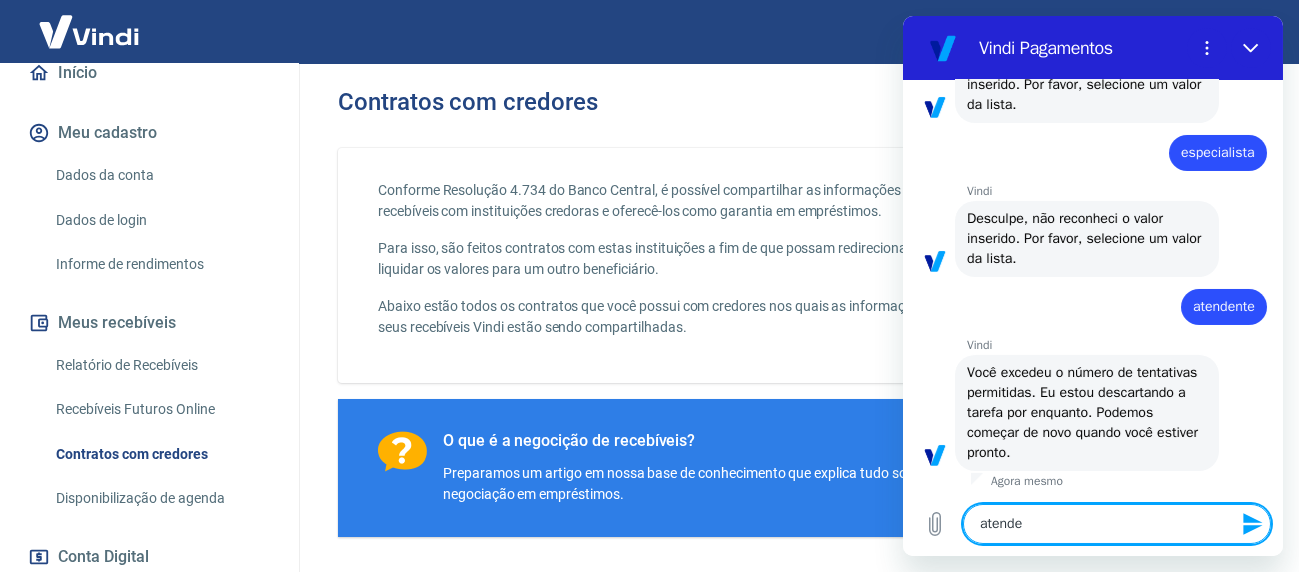 type on "atenden" 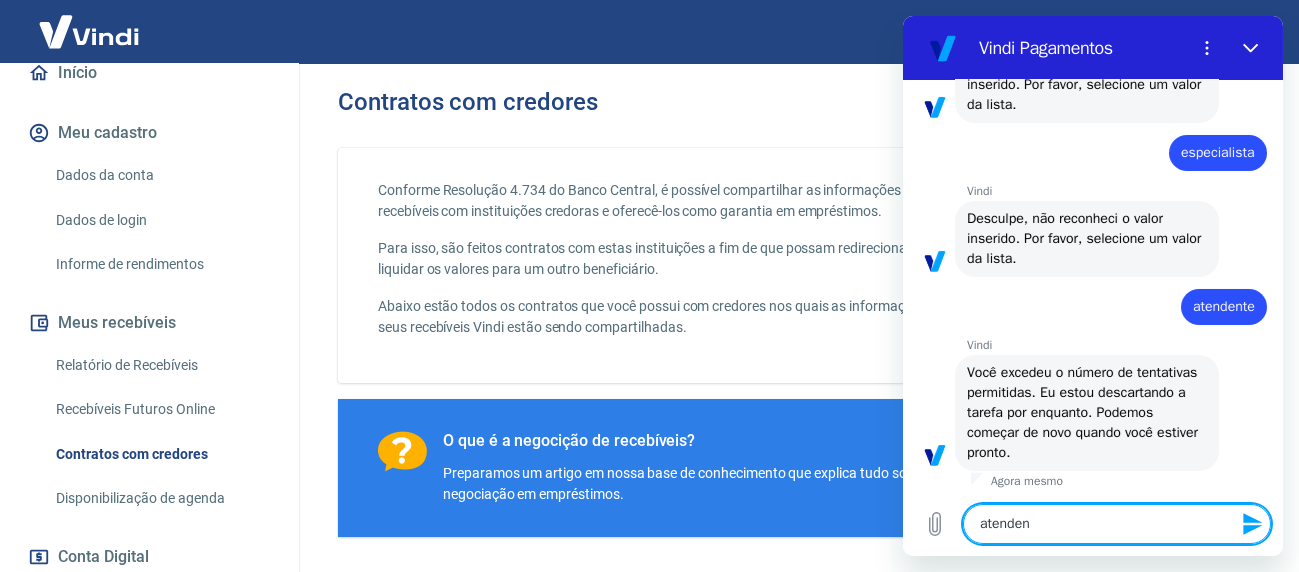type on "atendent" 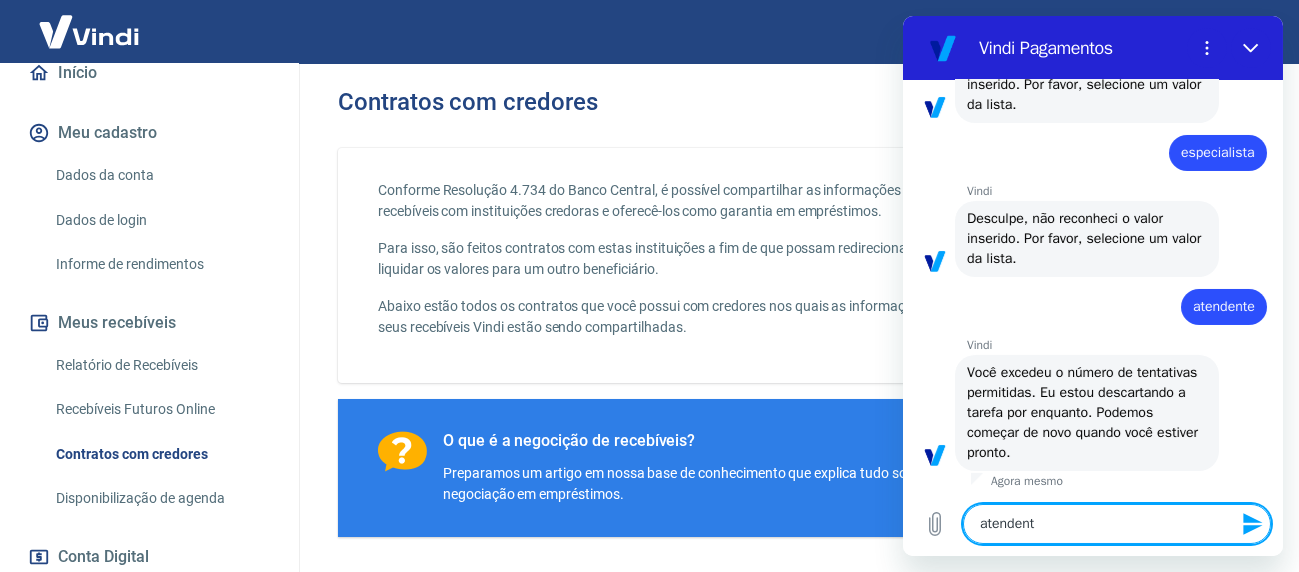 type on "atendente" 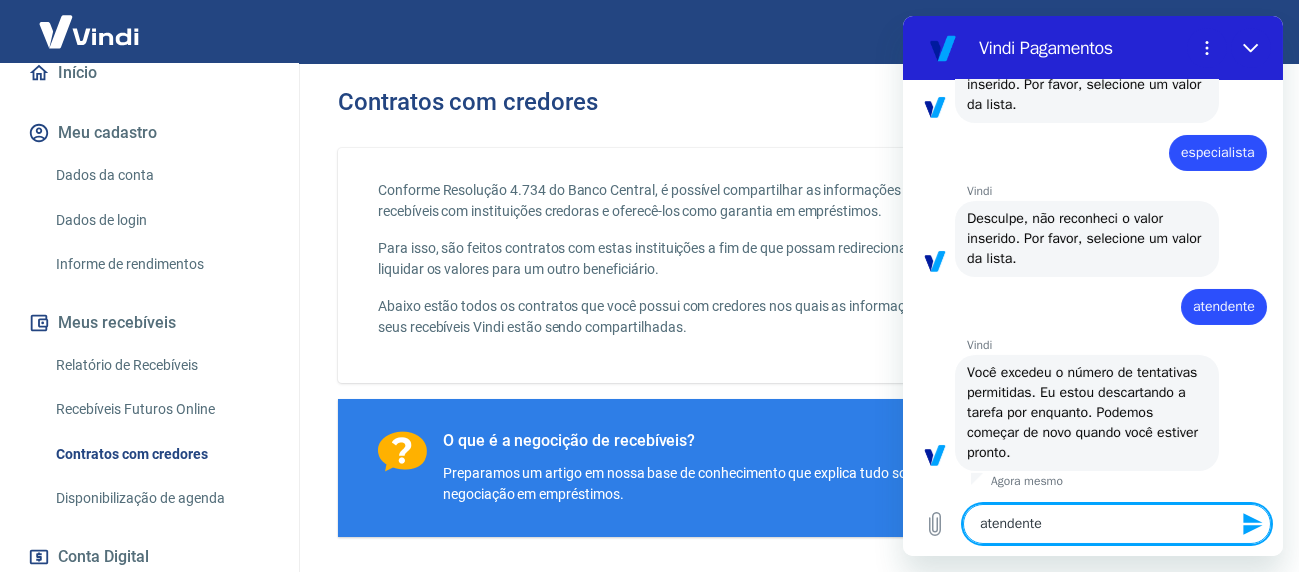 type 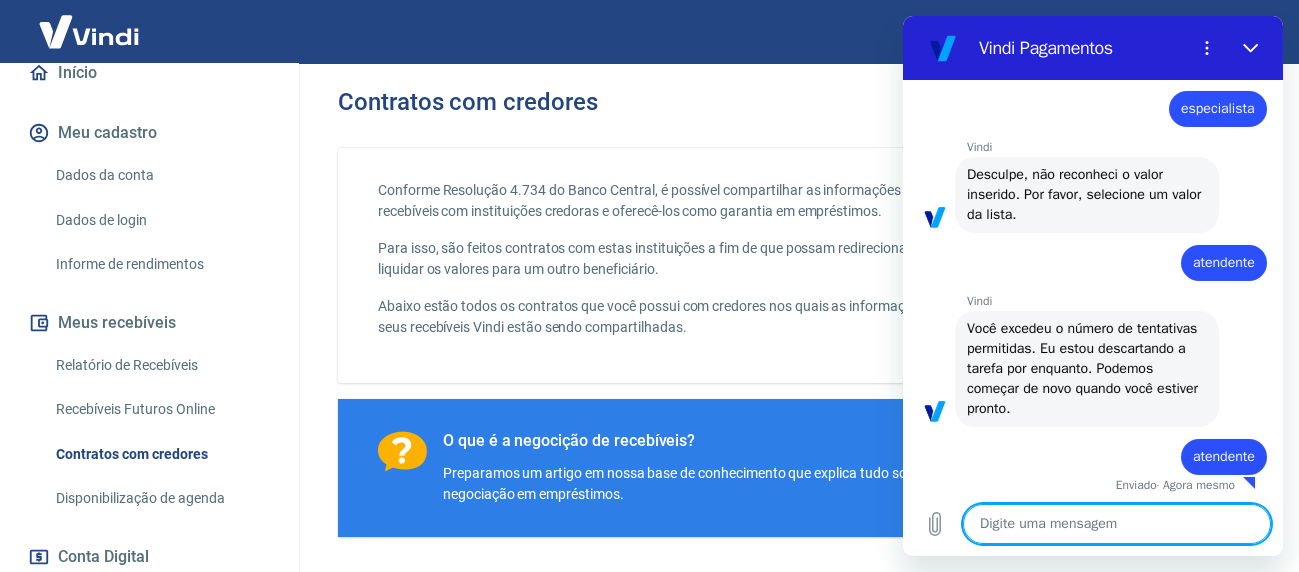 scroll, scrollTop: 783, scrollLeft: 0, axis: vertical 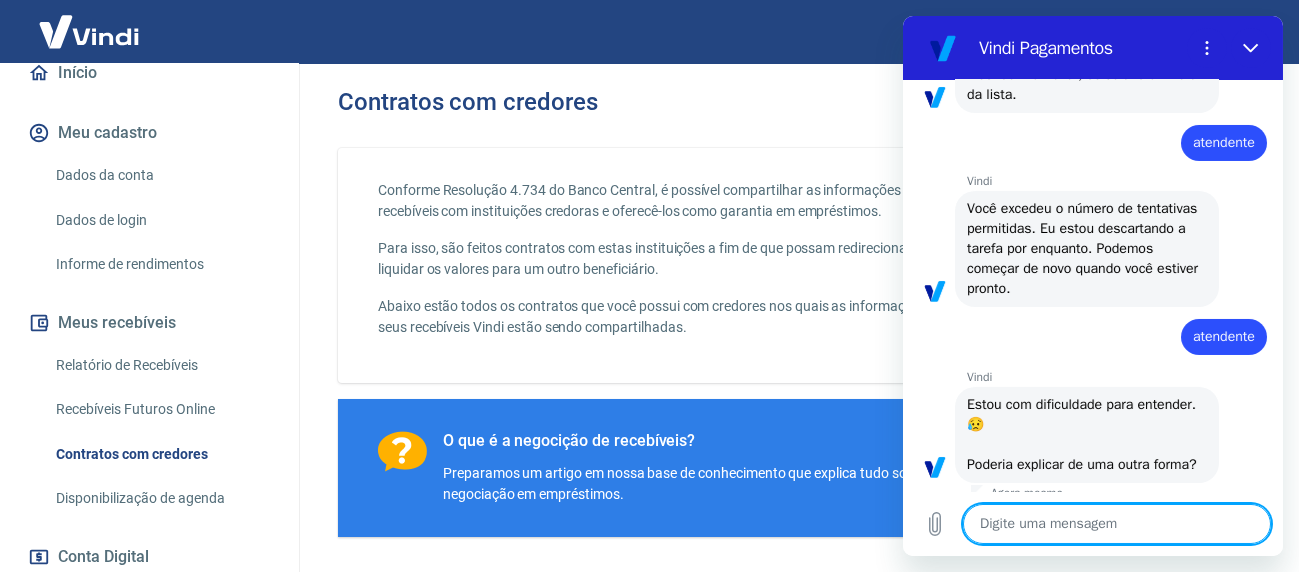 type on "x" 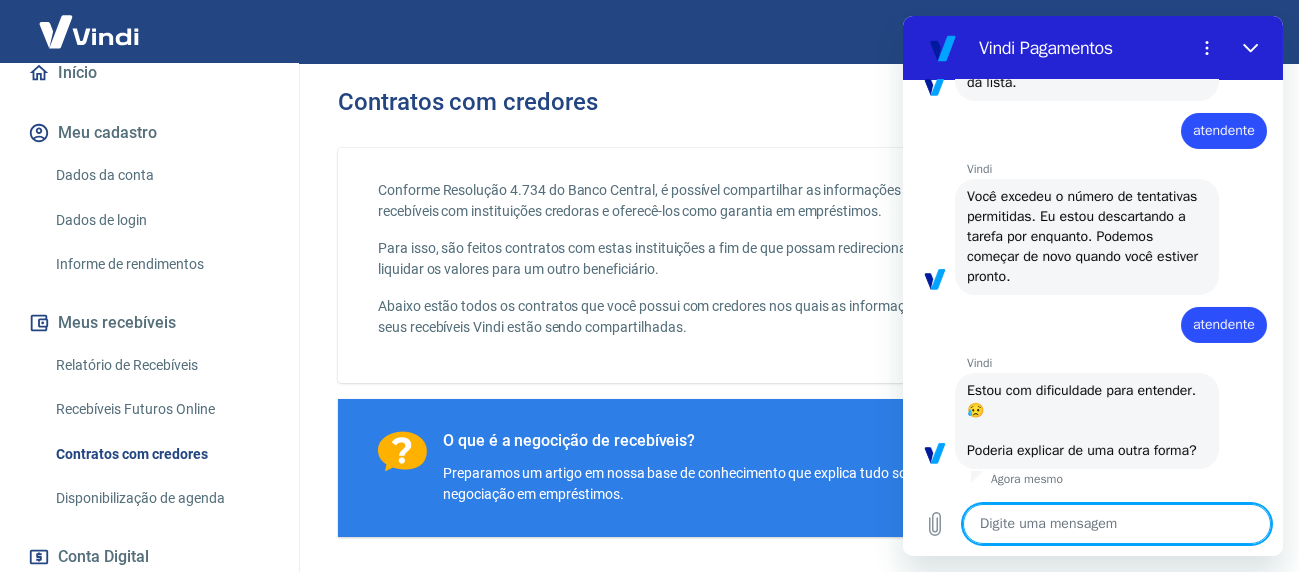 scroll, scrollTop: 929, scrollLeft: 0, axis: vertical 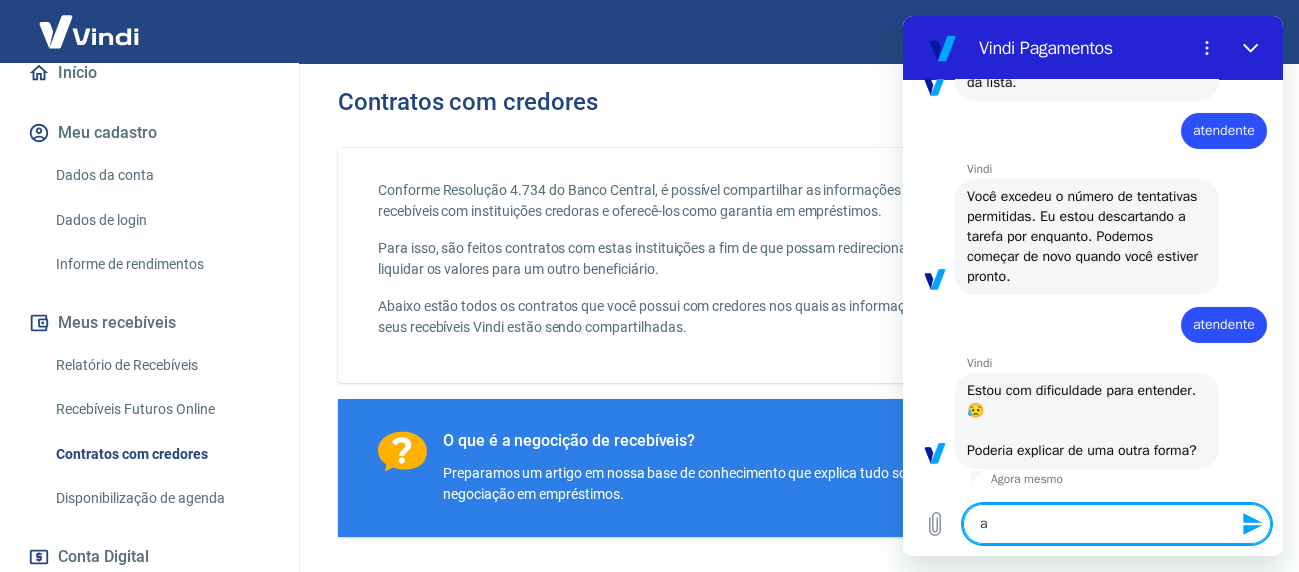 type on "at" 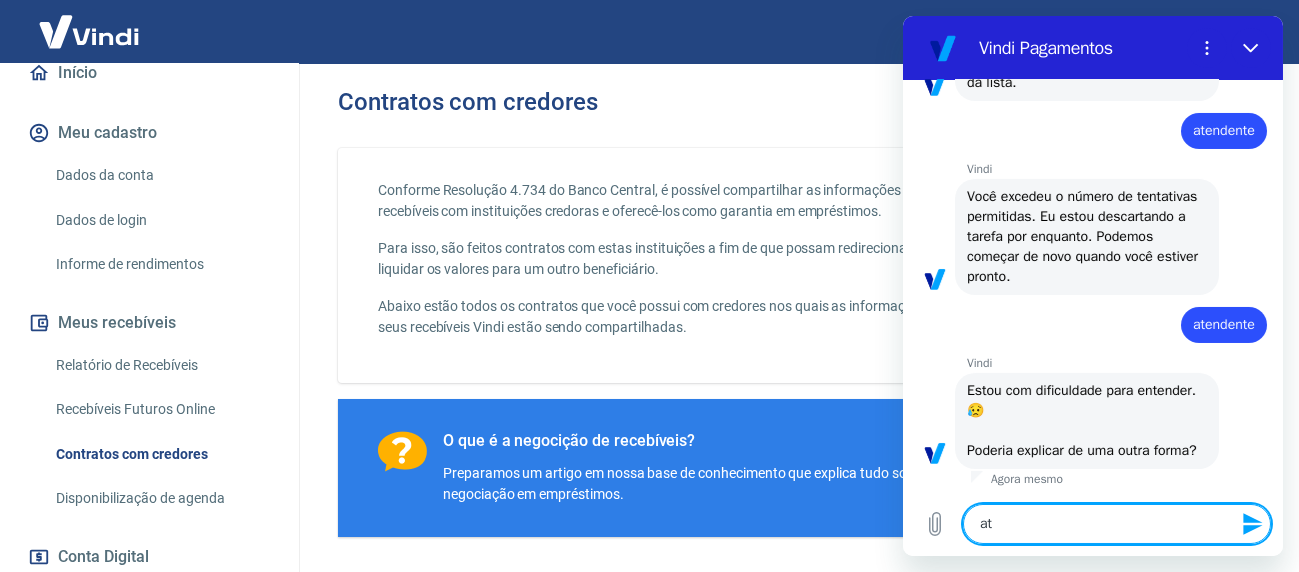 type on "ate" 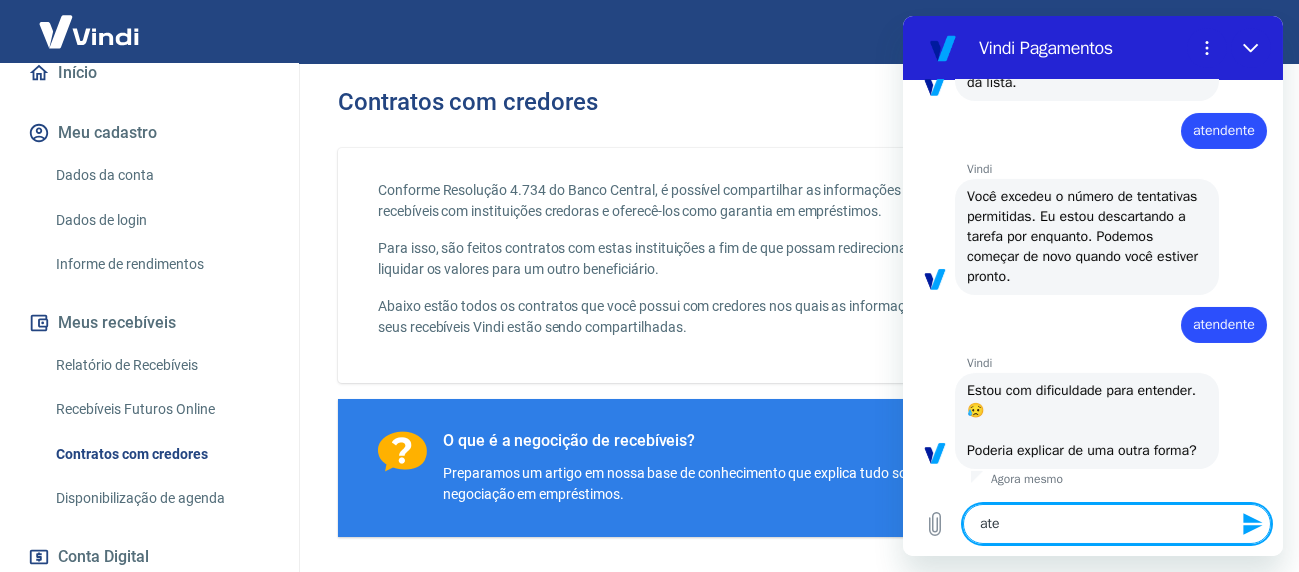 type on "aten" 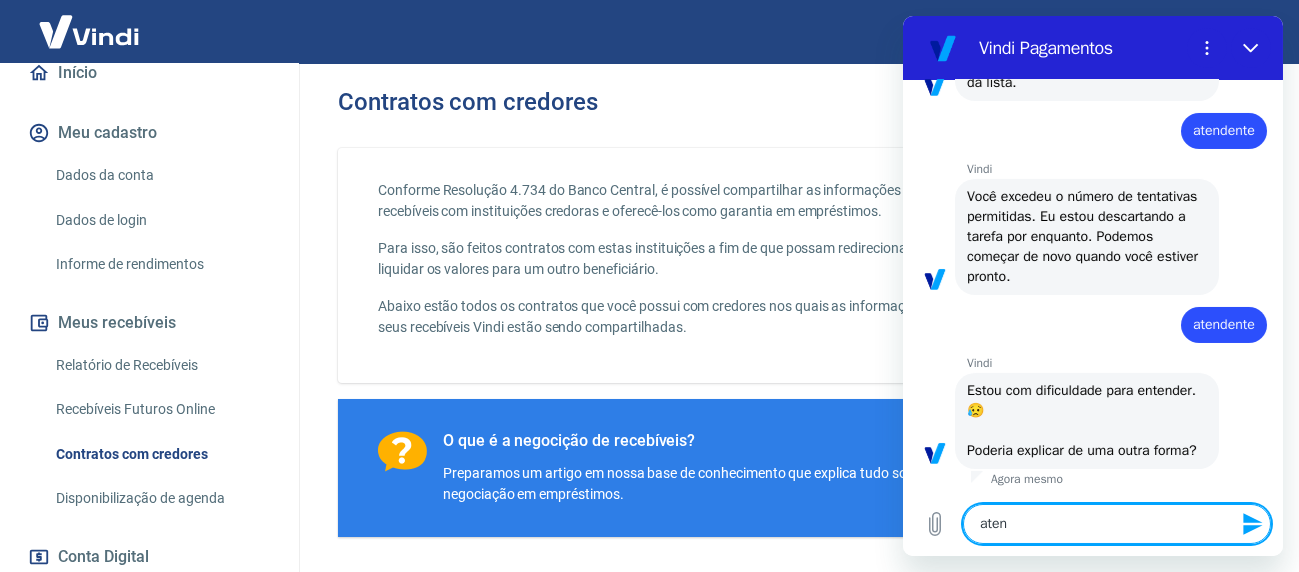 type on "atend" 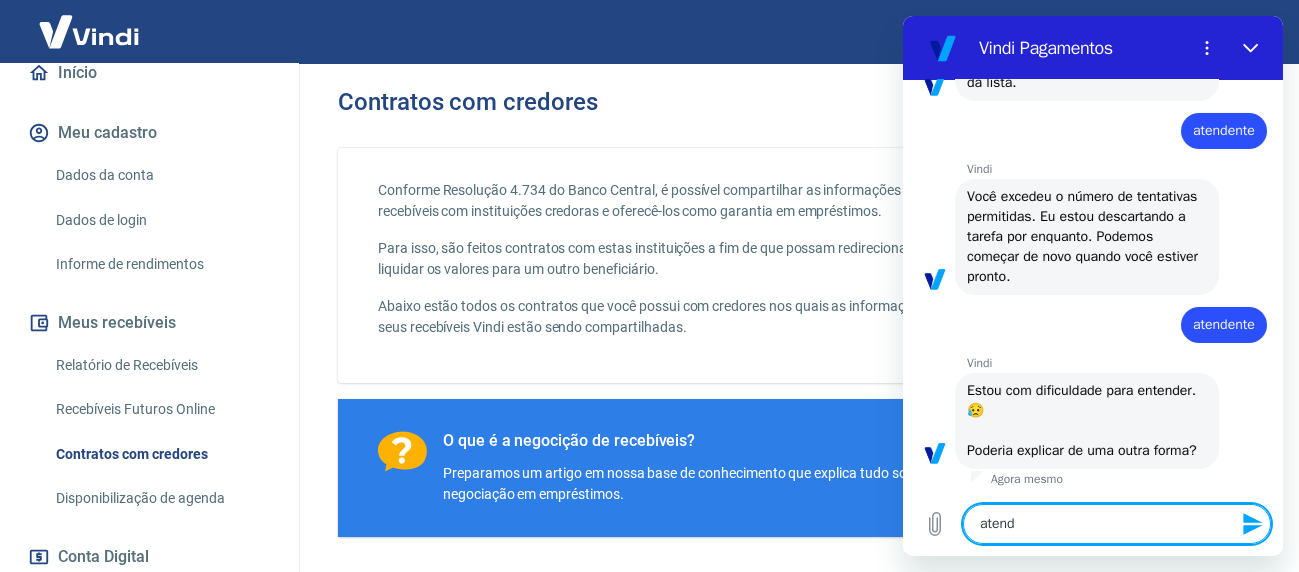 type 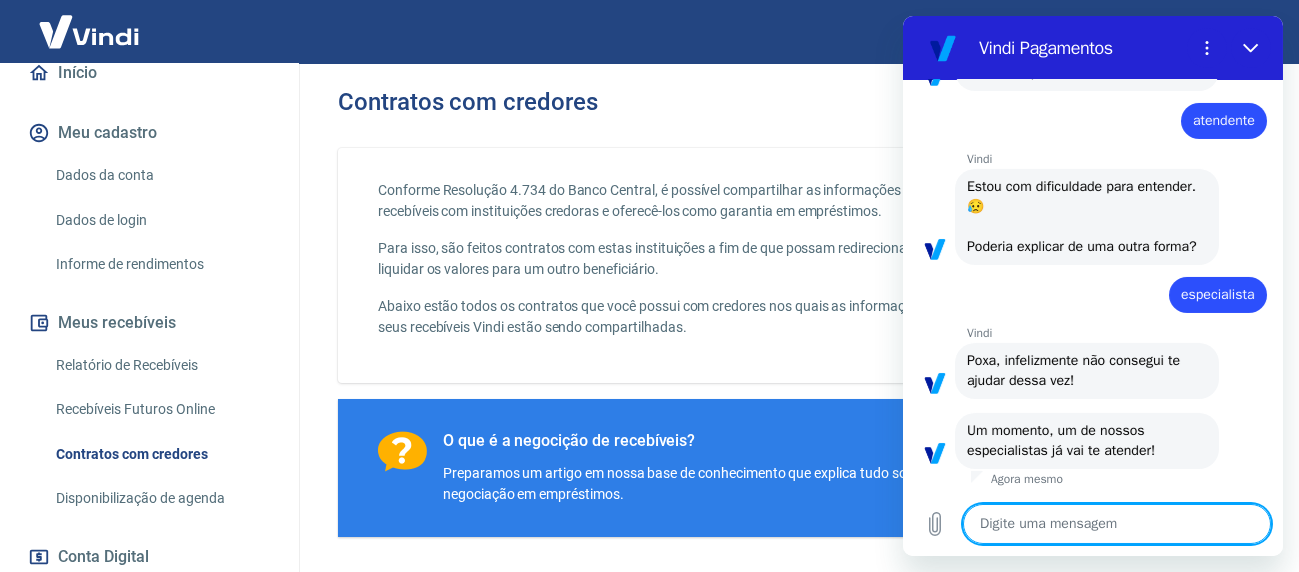 scroll, scrollTop: 1327, scrollLeft: 0, axis: vertical 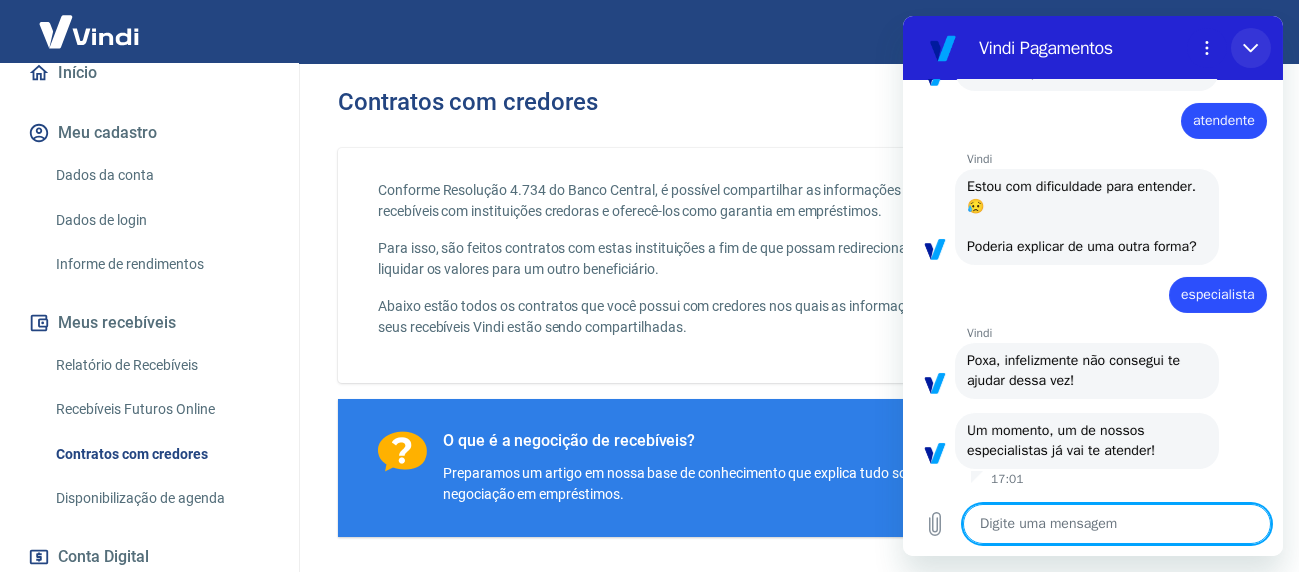 click 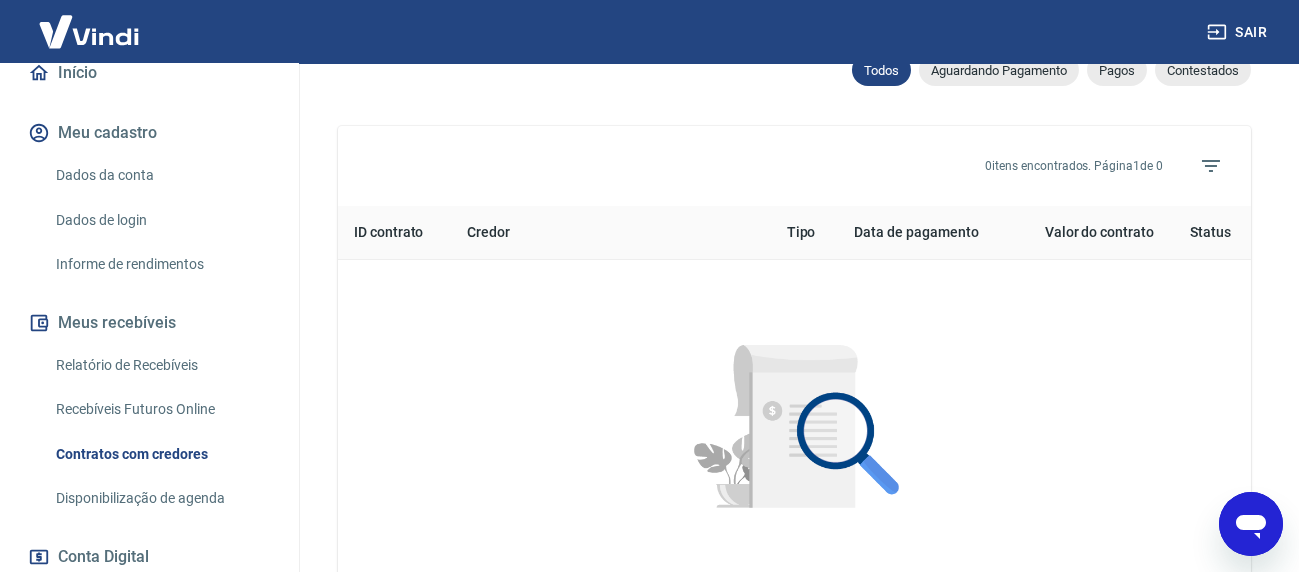 scroll, scrollTop: 800, scrollLeft: 0, axis: vertical 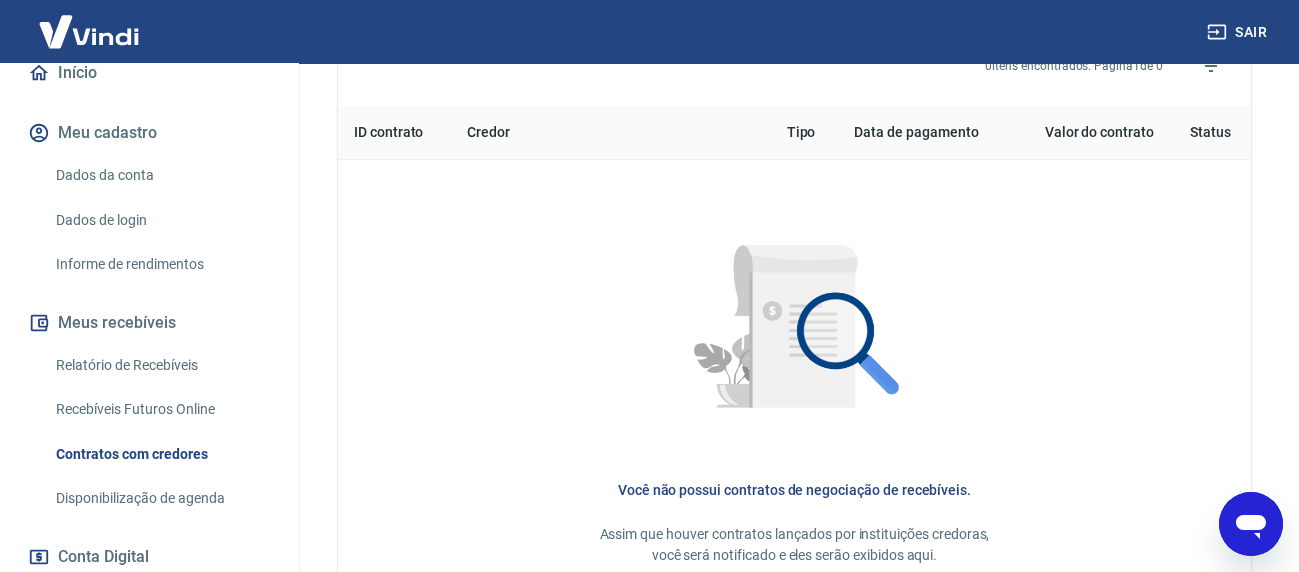 click 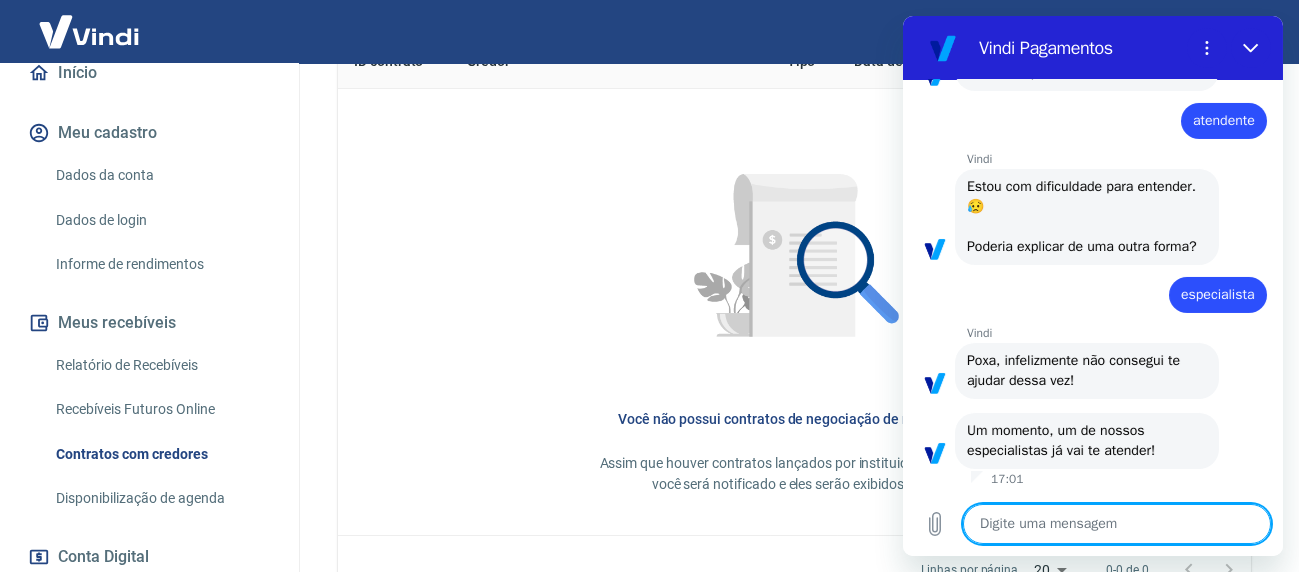 scroll, scrollTop: 1000, scrollLeft: 0, axis: vertical 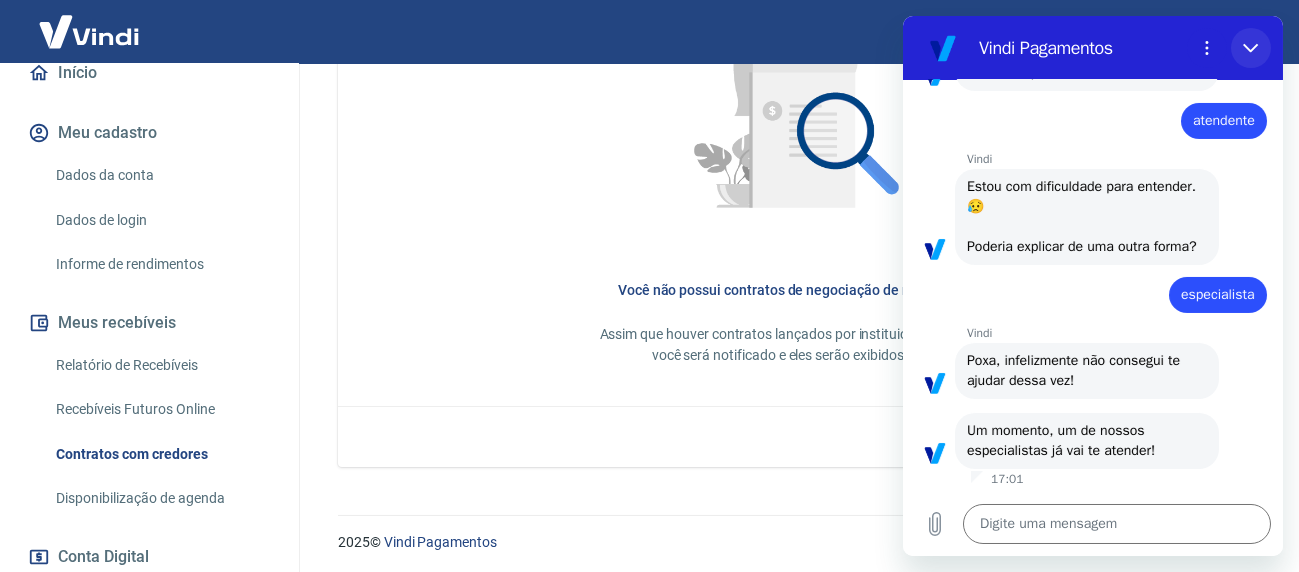 click 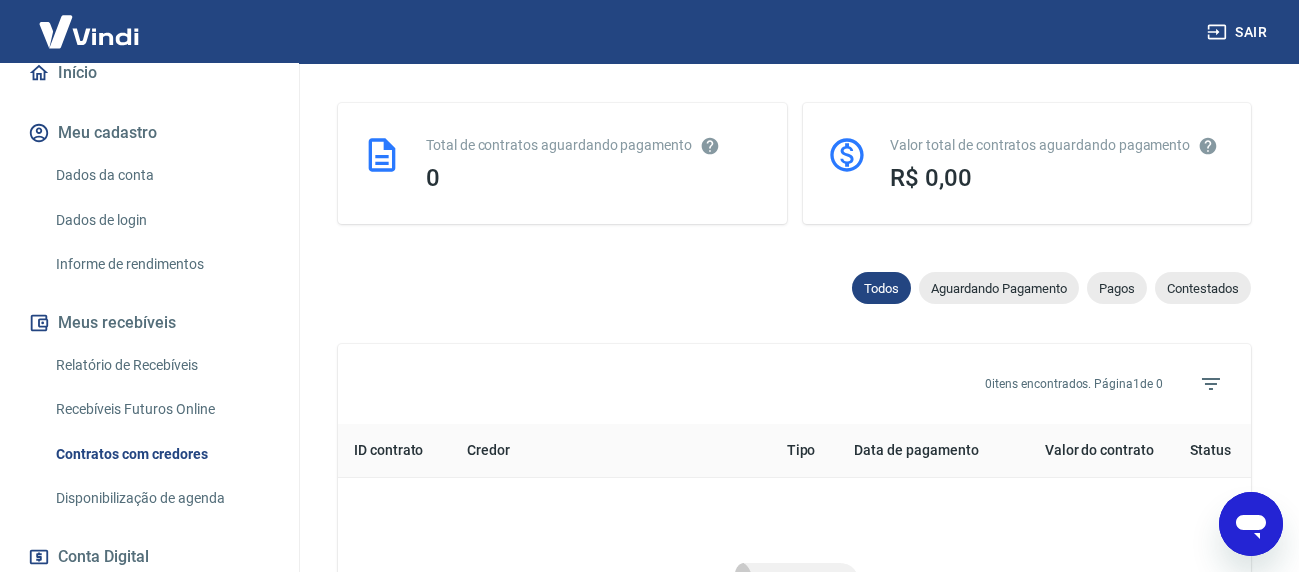 scroll, scrollTop: 404, scrollLeft: 0, axis: vertical 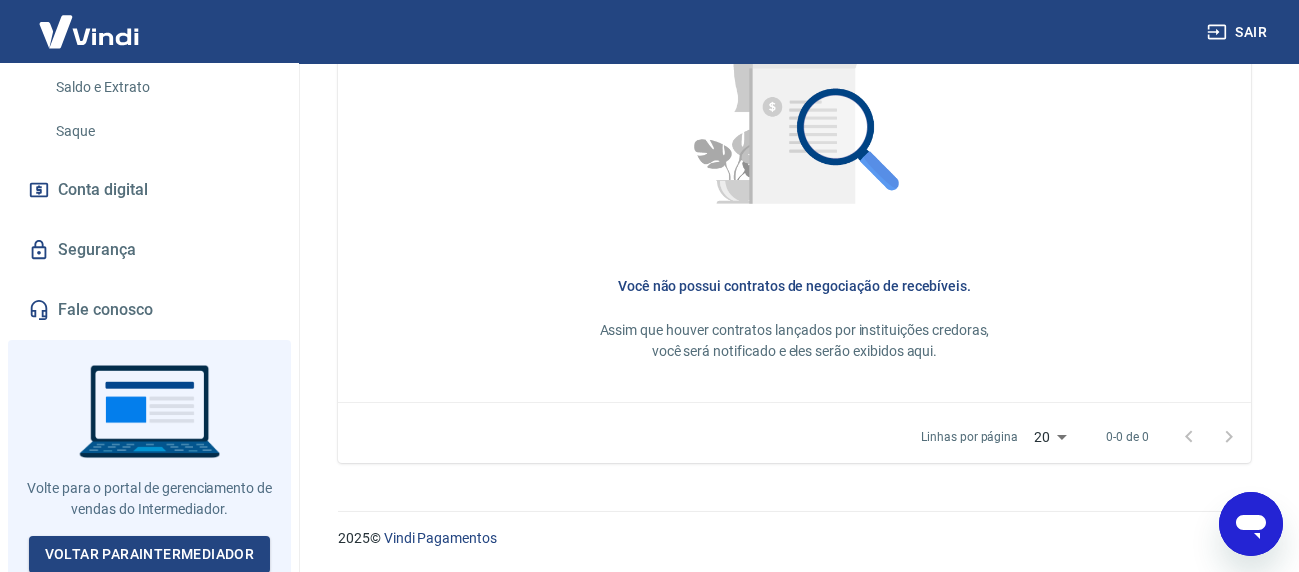 click 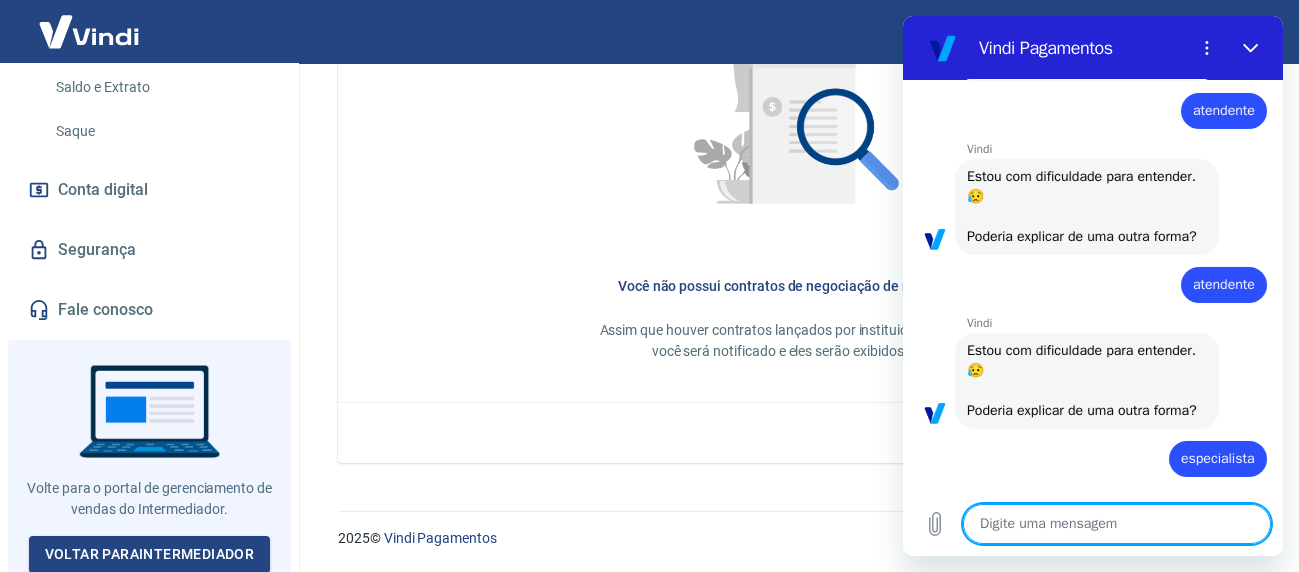 scroll, scrollTop: 727, scrollLeft: 0, axis: vertical 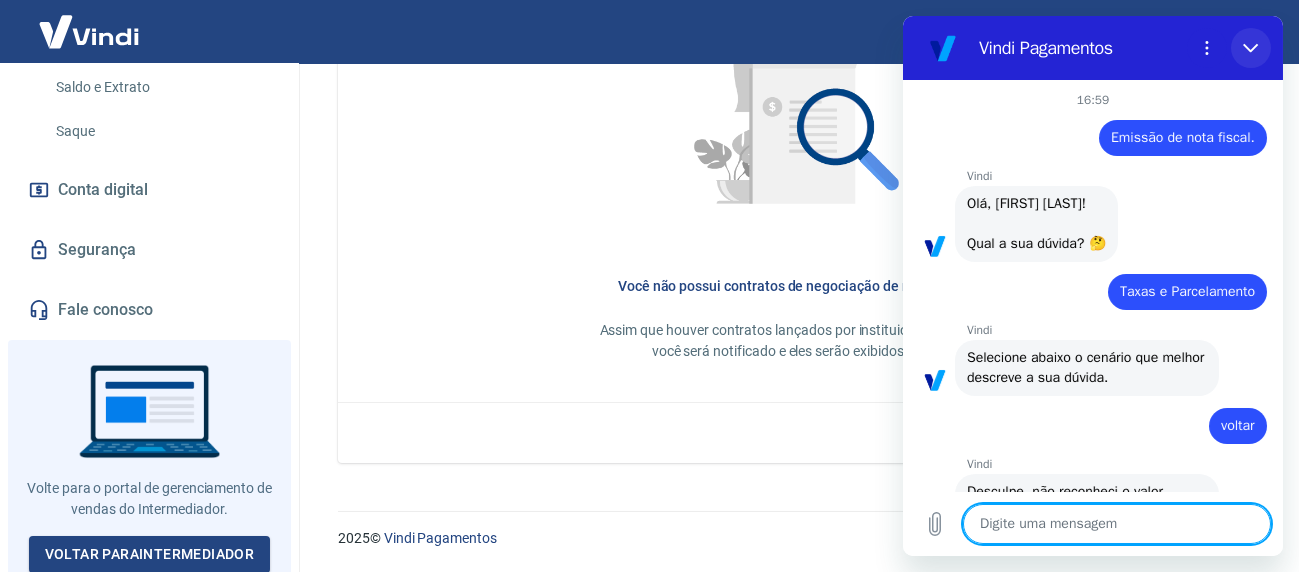 click 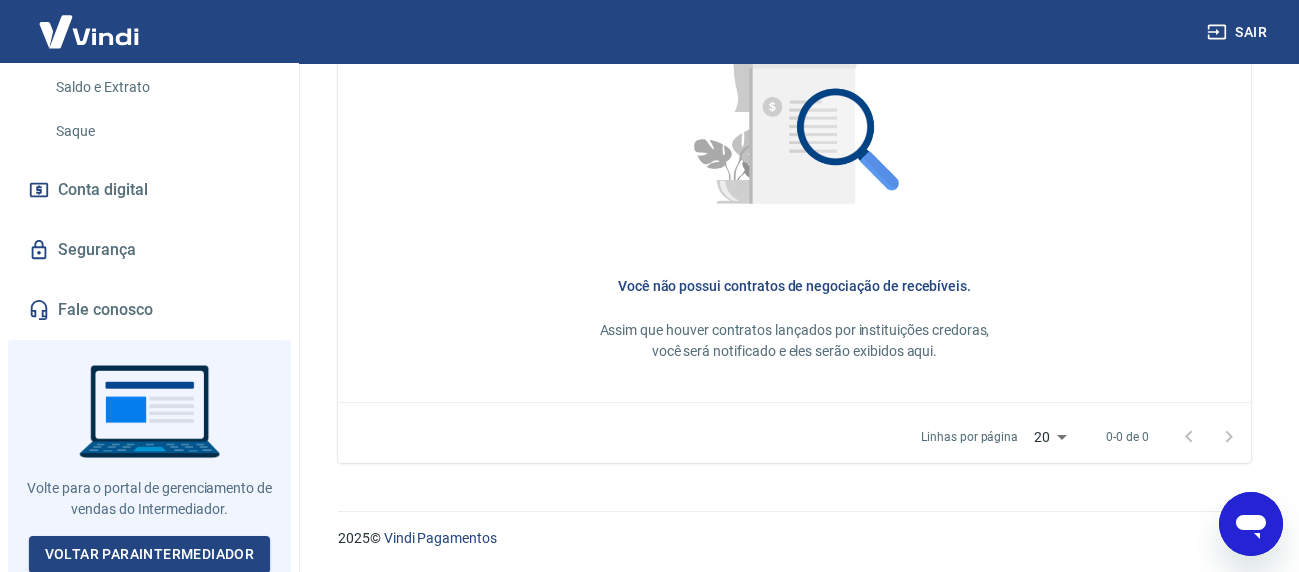 click 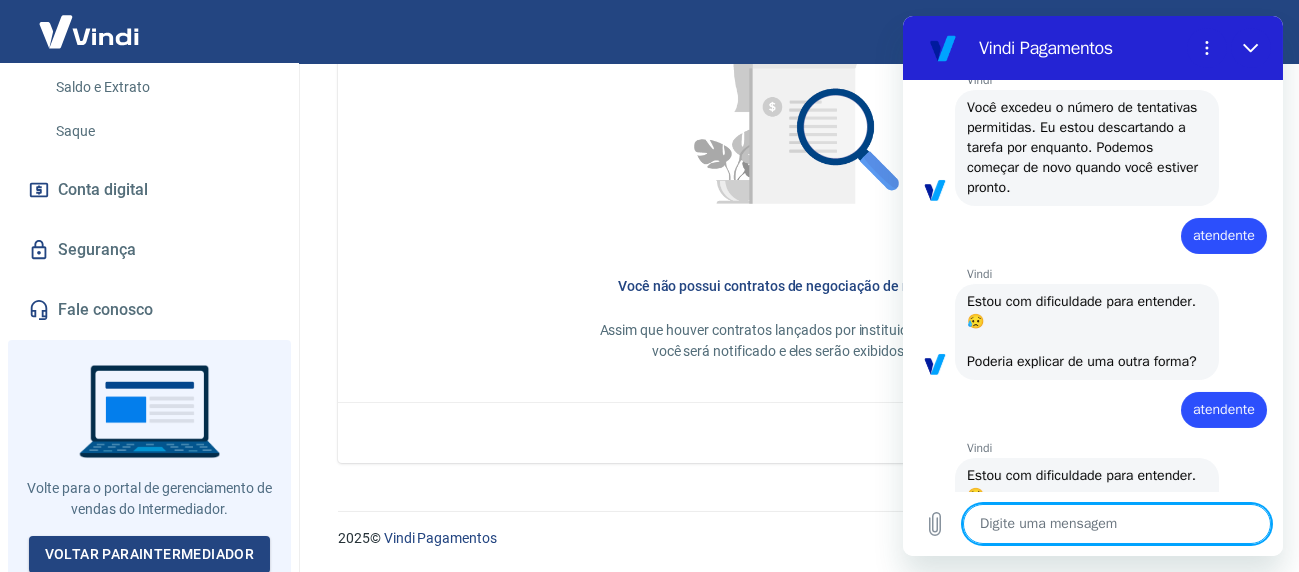 scroll, scrollTop: 1327, scrollLeft: 0, axis: vertical 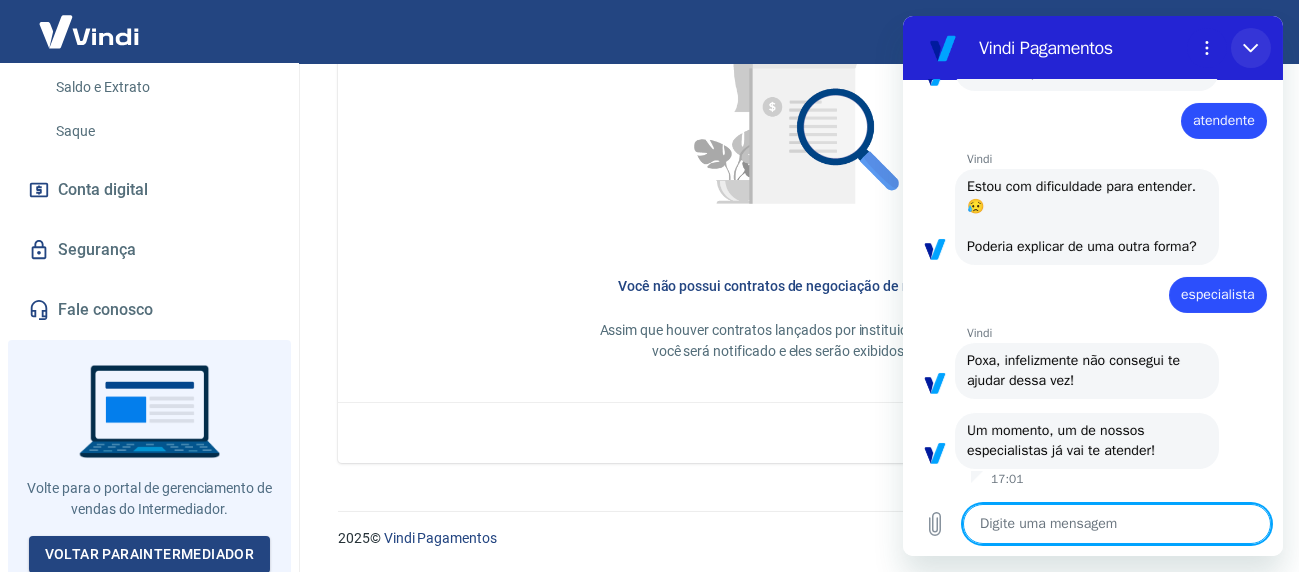 click 